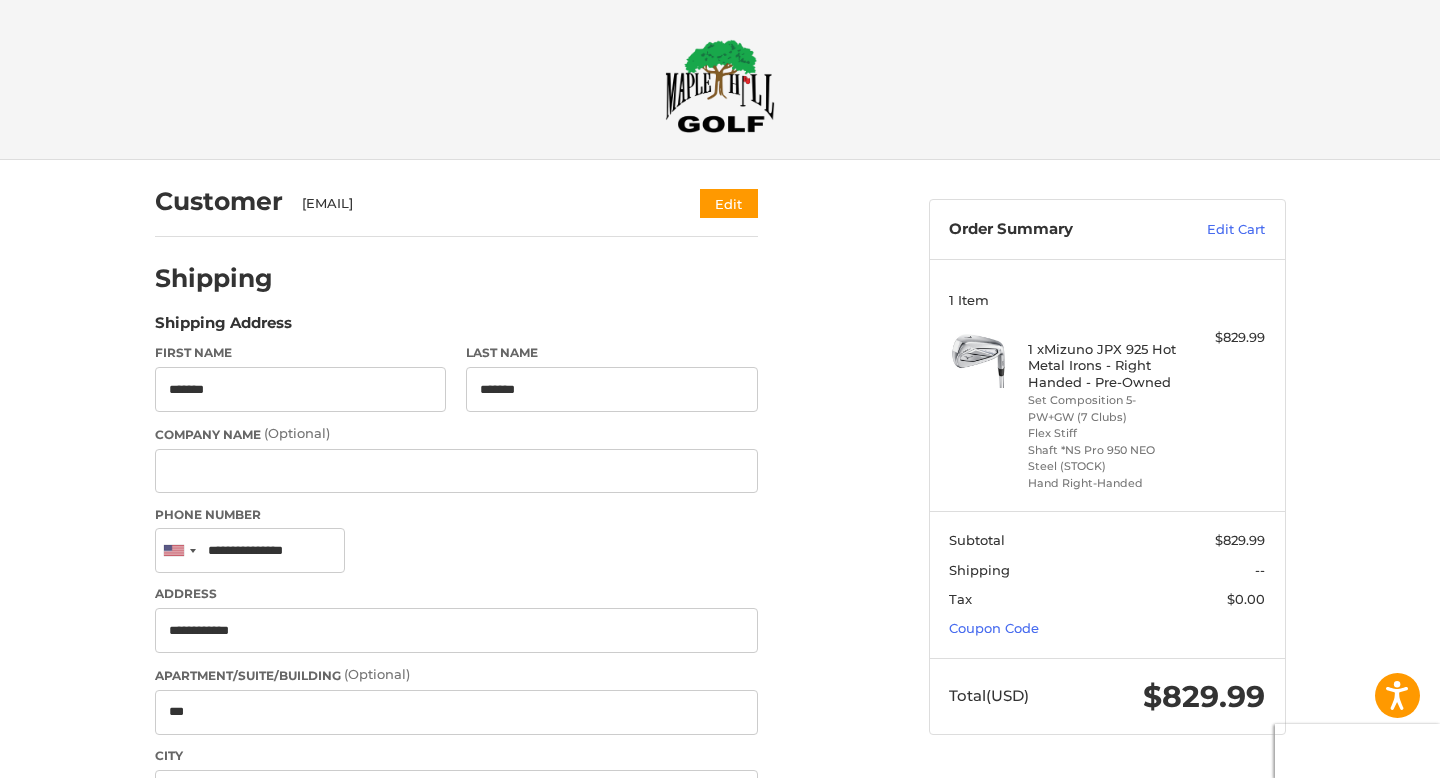 select on "**" 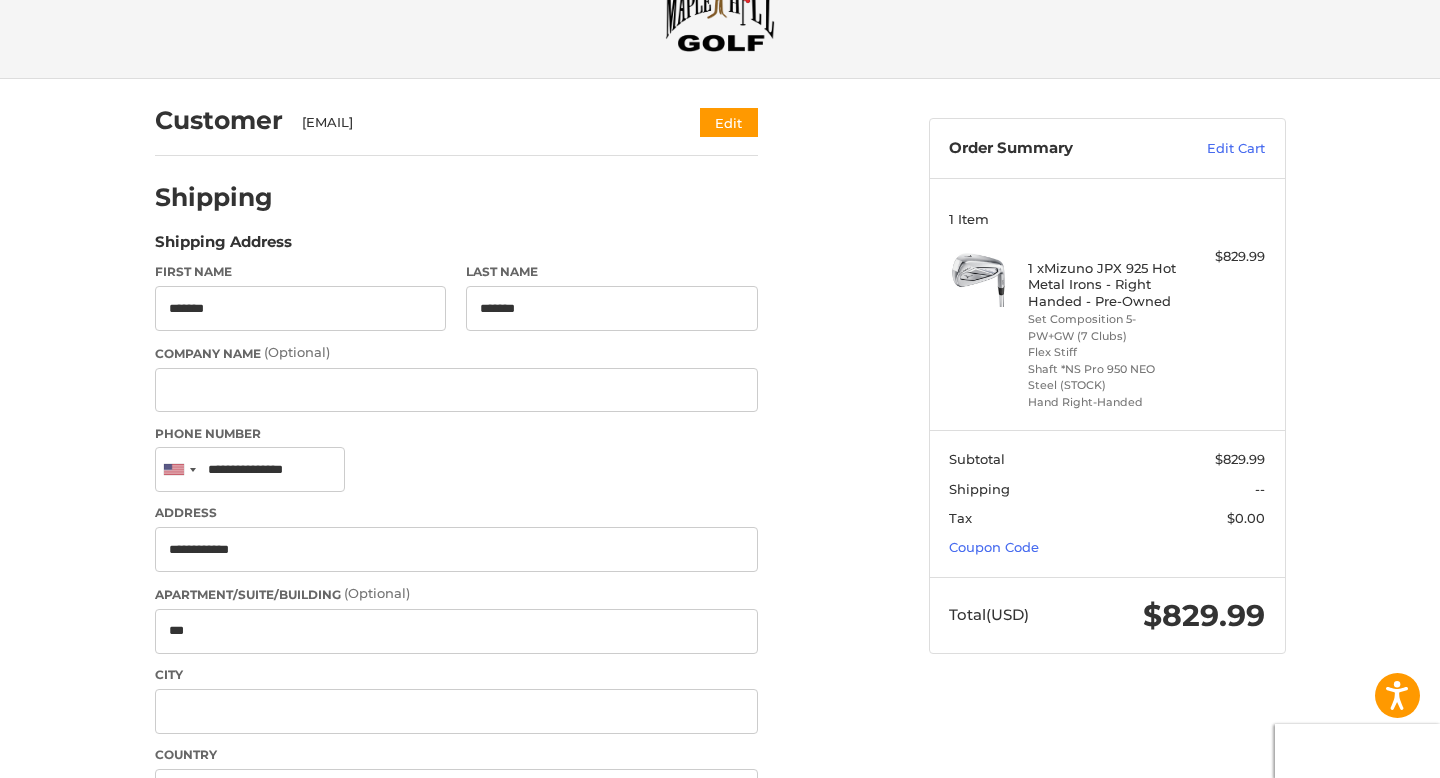 scroll, scrollTop: 0, scrollLeft: 0, axis: both 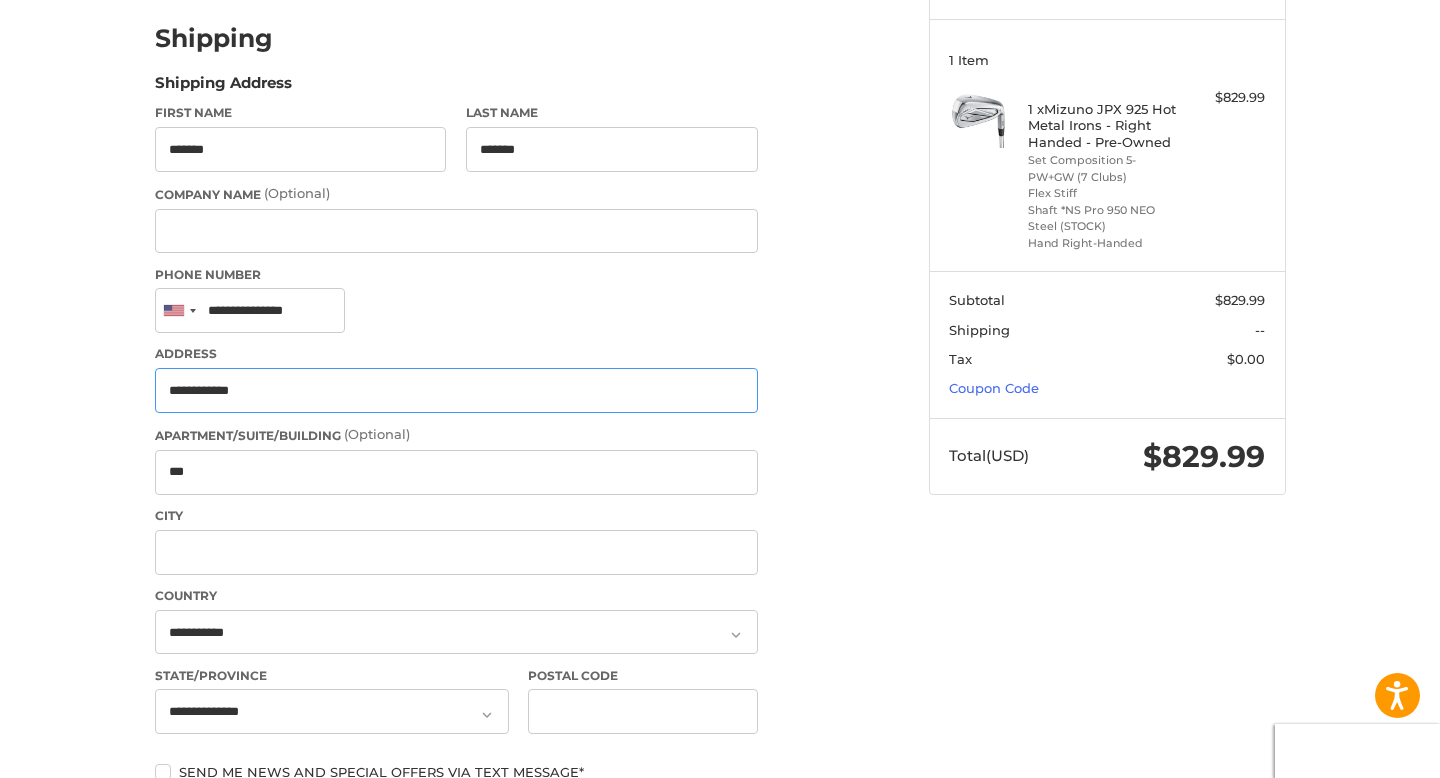 click on "**********" at bounding box center [456, 390] 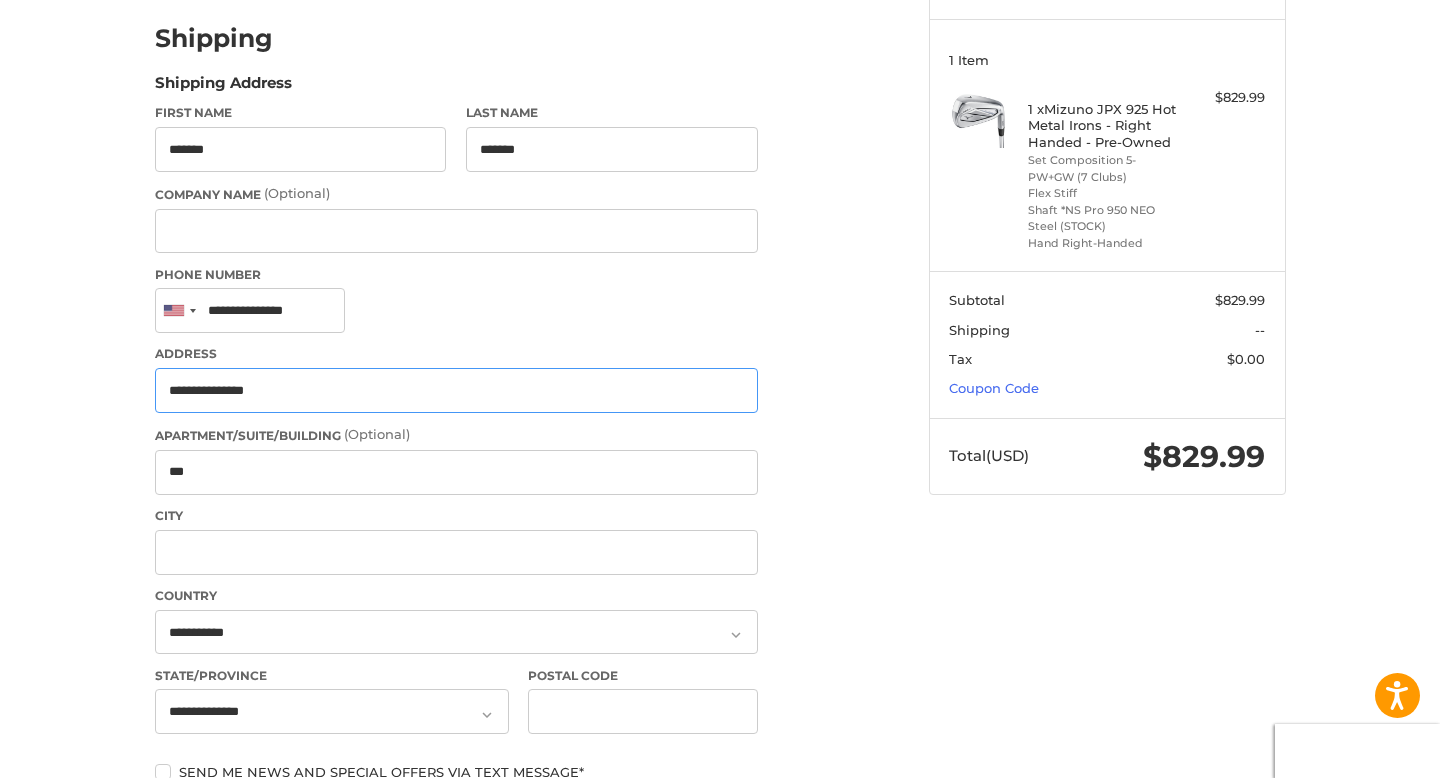 type on "**********" 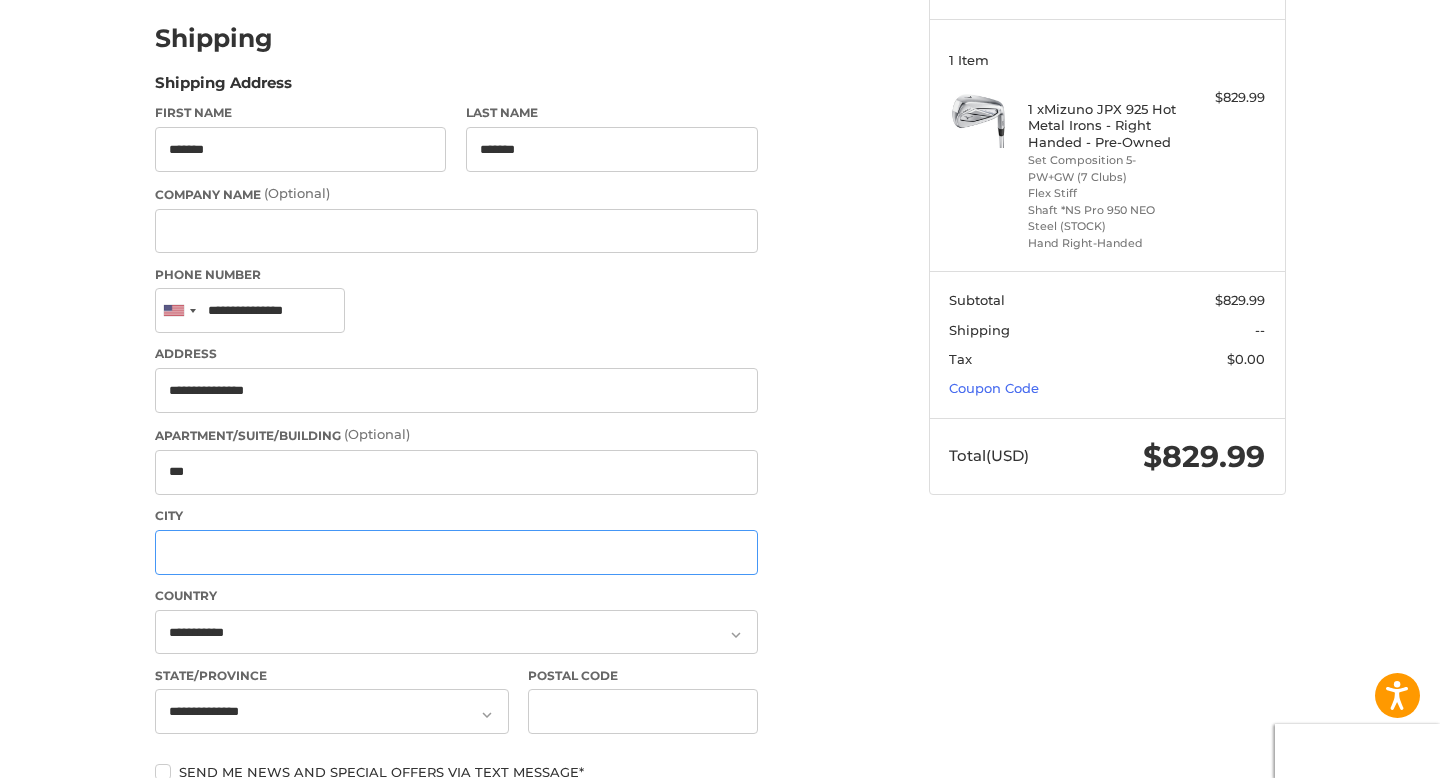click on "City" at bounding box center (456, 552) 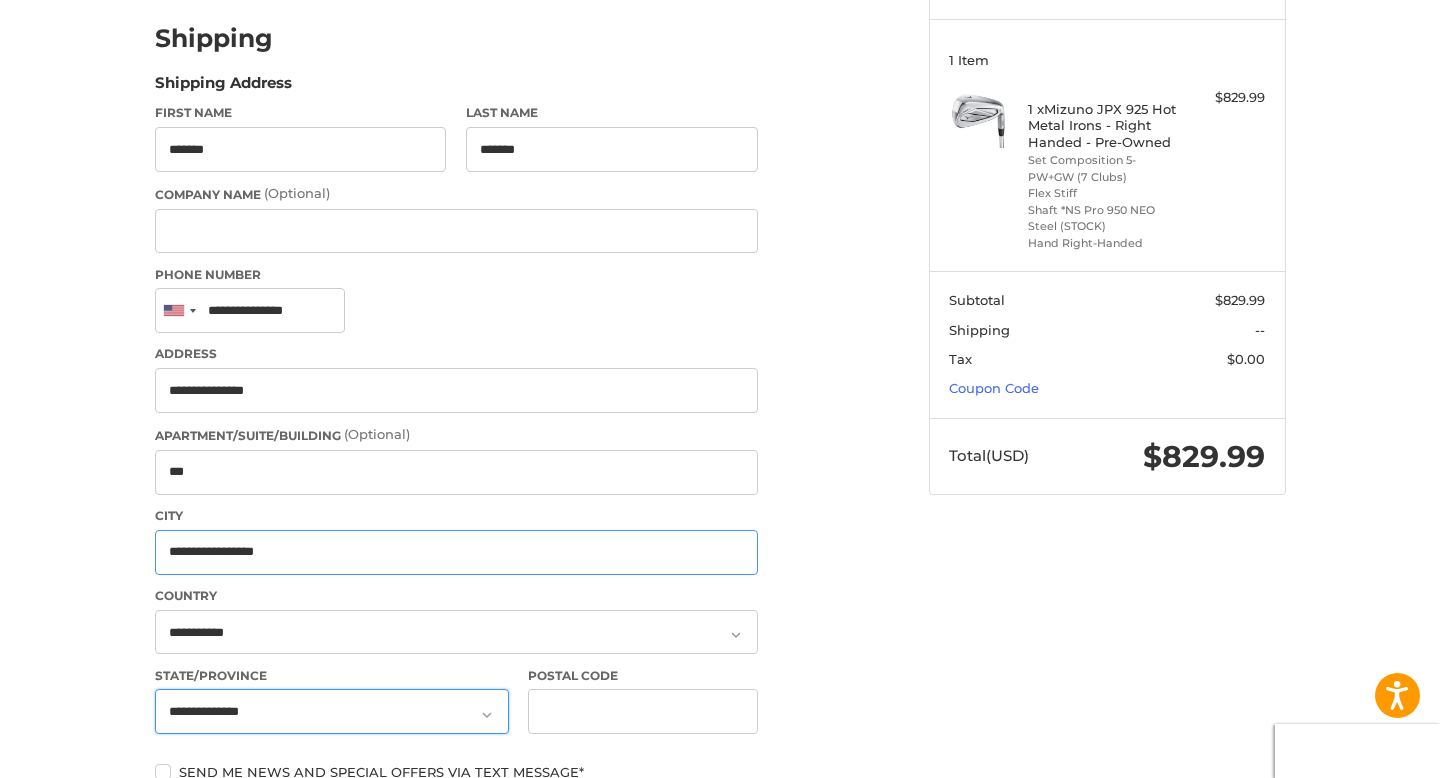 type on "**********" 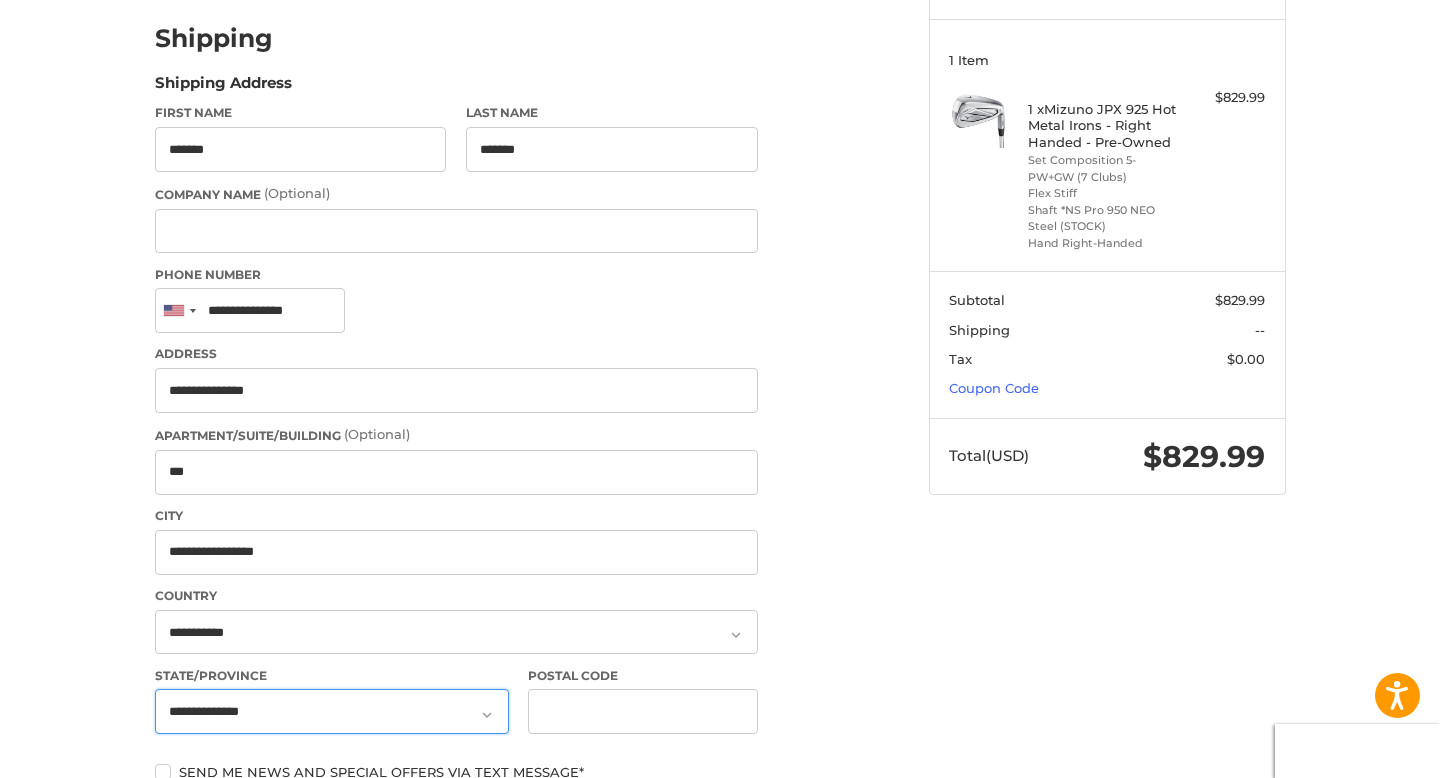 click on "**********" at bounding box center (332, 711) 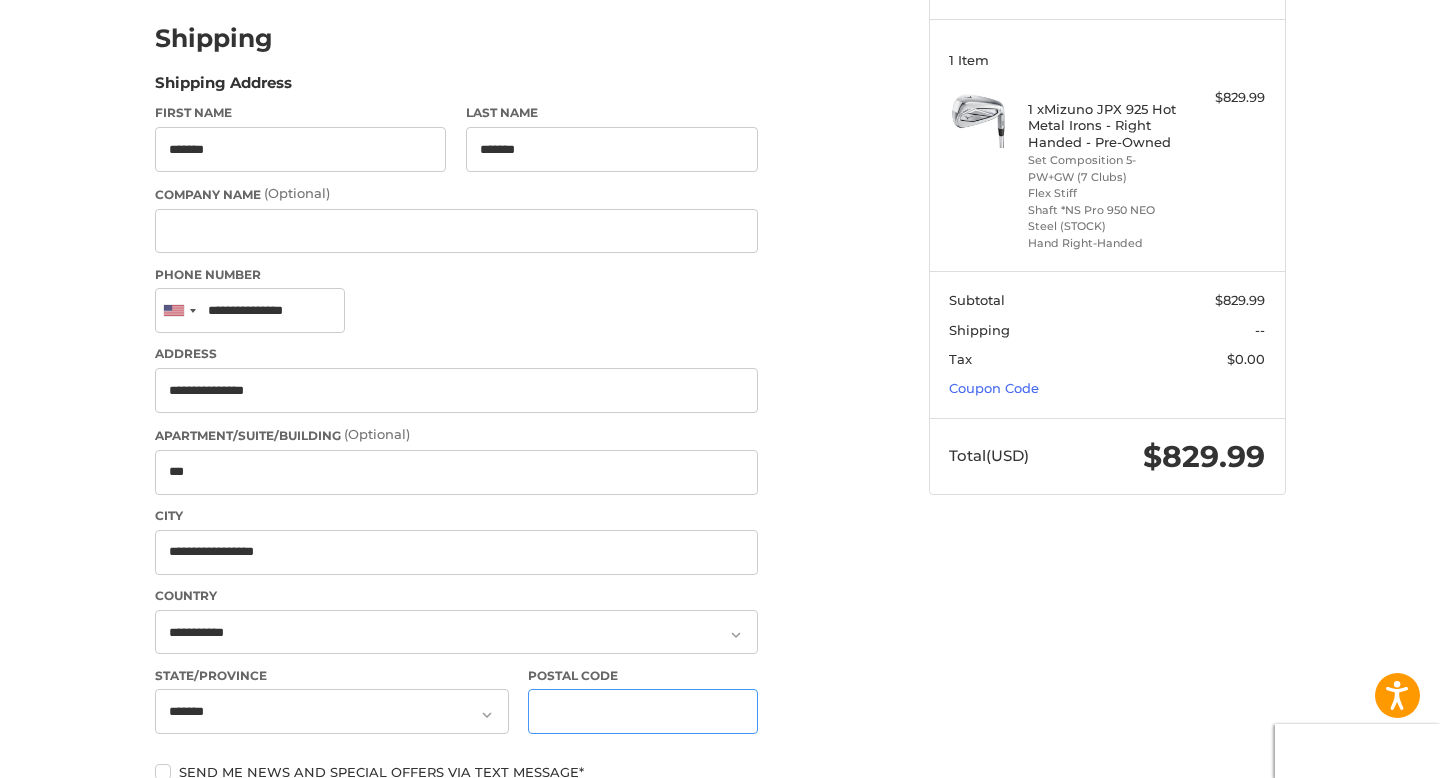 click on "Postal Code" at bounding box center (643, 711) 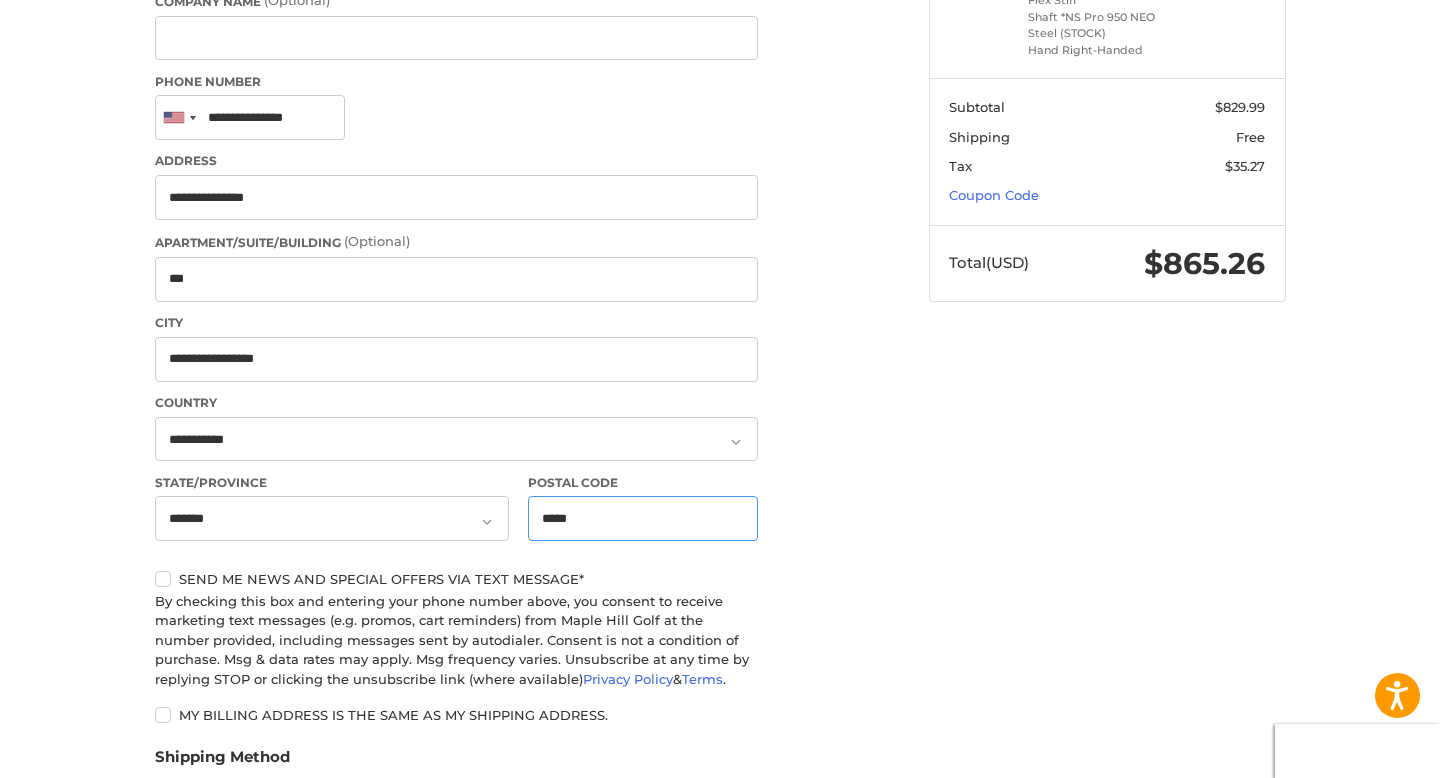 scroll, scrollTop: 447, scrollLeft: 0, axis: vertical 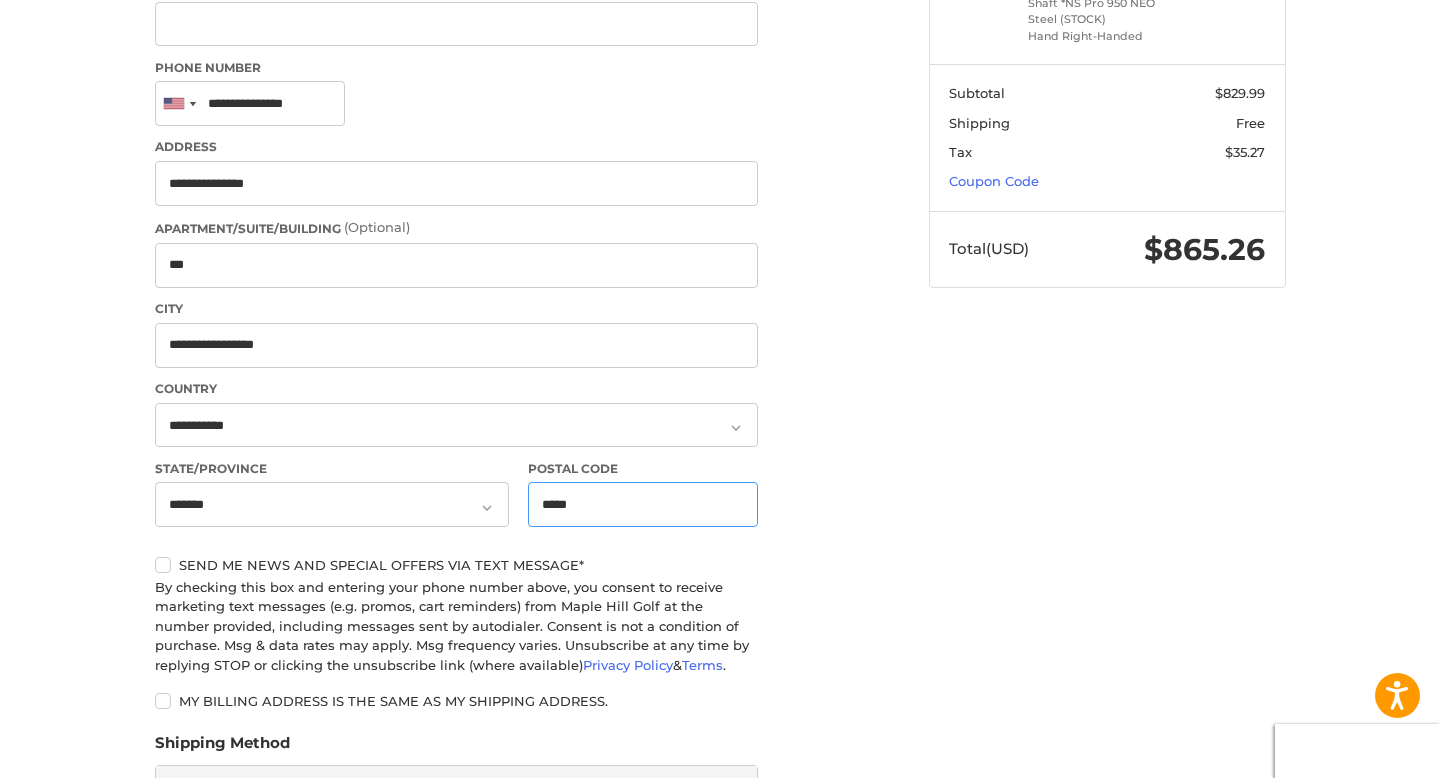 type on "*****" 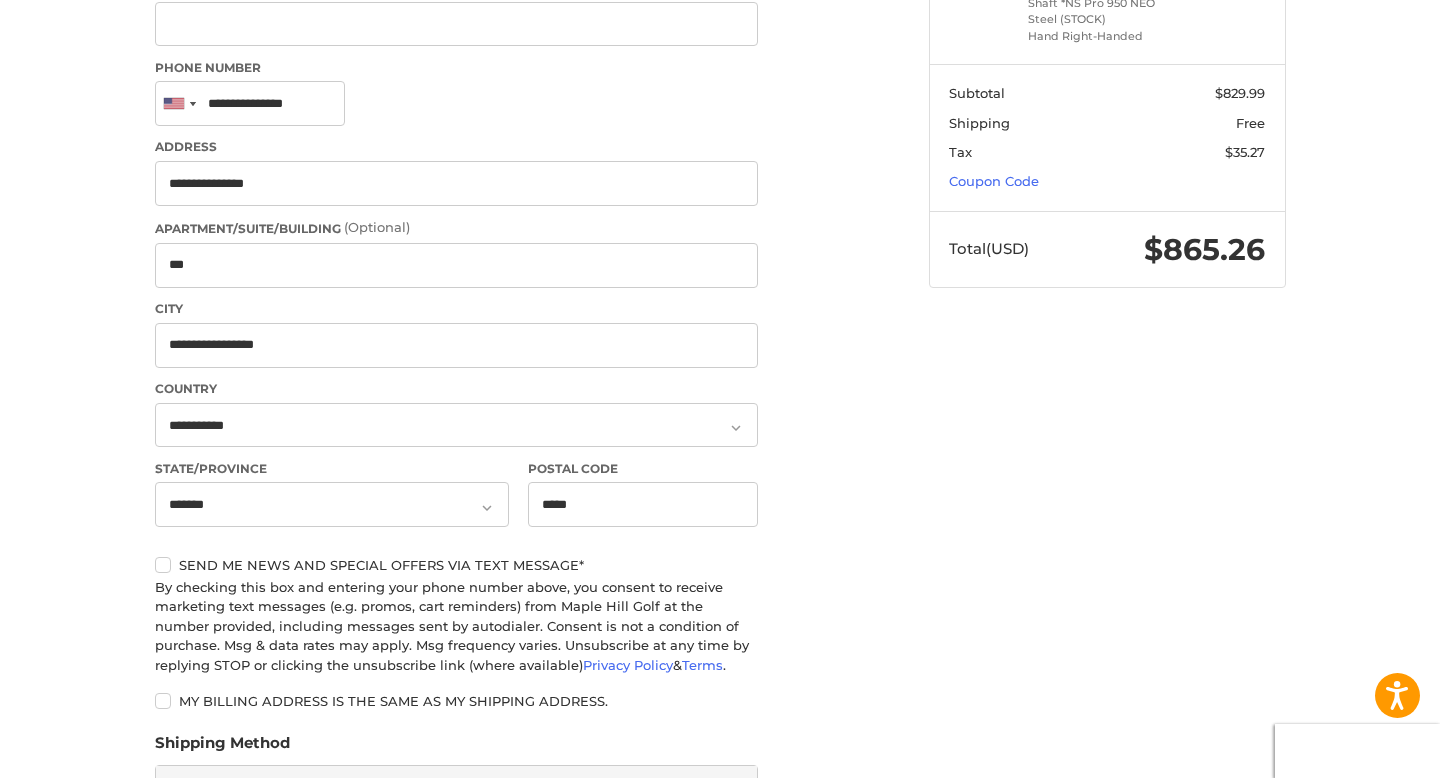 click on "Customer [EMAIL] Edit Shipping Shipping Address First Name ******* Last Name ******* Company Name   (Optional) Phone Number United States +1 Afghanistan (‫افغانستان‬‎) +93 Albania (Shqipëri) +355 Algeria (‫الجزائر‬‎) +213 American Samoa +1 Andorra +376 Angola +244 Anguilla +1 Antigua and Barbuda +1 Argentina +54 Armenia (Հայաստան) +374 Aruba +297 Ascension Island +247 Australia +61 Austria (Österreich) +43 Azerbaijan (Azərbaycan) +994 Bahamas +1 Bahrain (‫البحرين‬‎) +973 Bangladesh (বাংলাদেশ) +880 Barbados +1 Belarus (Беларусь) +375 Belgium (België) +32 Belize +501 Benin (Bénin) +229 Bermuda +1 Bhutan (འབྲུག) +975 Bolivia +591 Bosnia and Herzegovina (Босна и Херцеговина) +387 Botswana +267 Brazil (Brasil) +55 British Indian Ocean Territory +246 British Virgin Islands +1 Brunei +673 Bulgaria (България) +359 Burkina Faso +226 Burundi (Uburundi) +257 Cambodia (កម្ពុជា) +855" at bounding box center (720, 464) 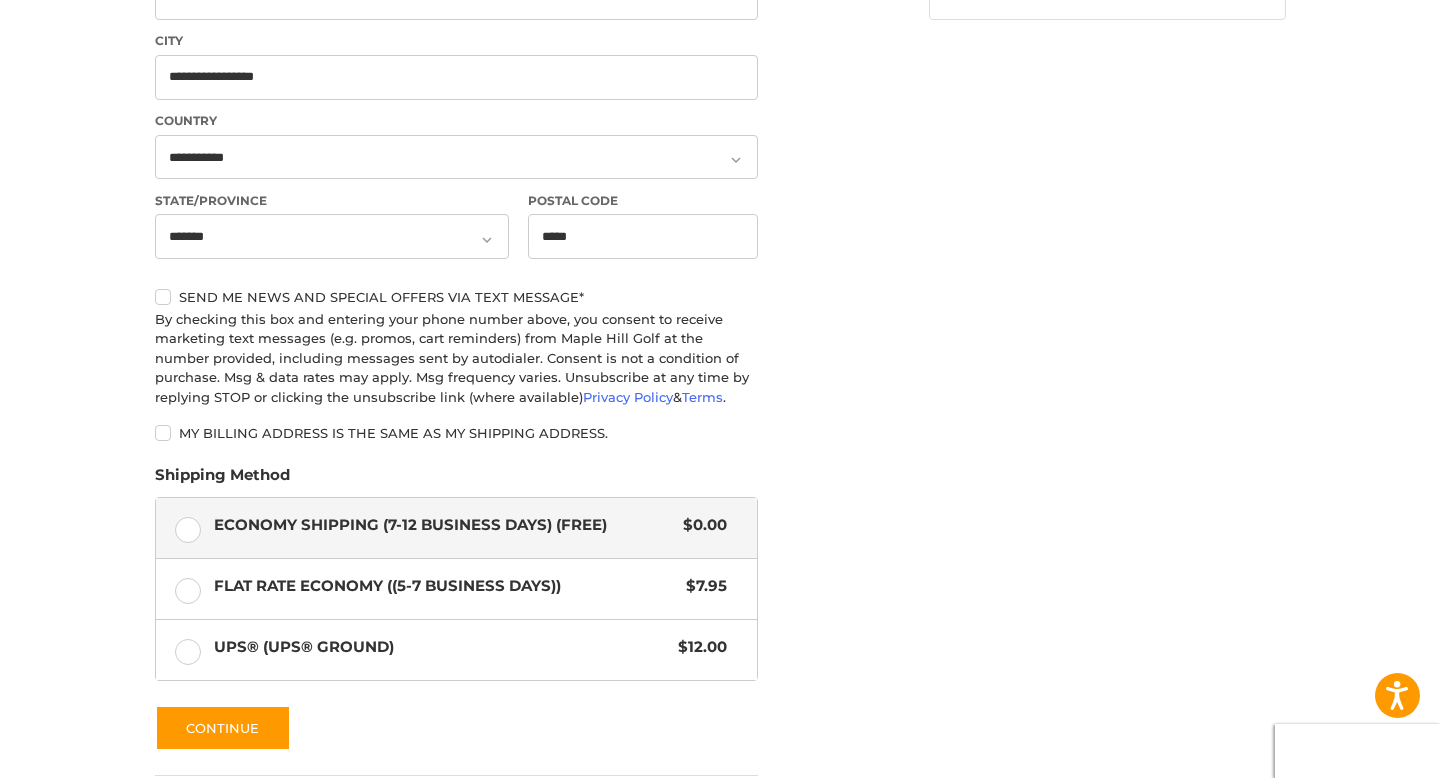 scroll, scrollTop: 795, scrollLeft: 0, axis: vertical 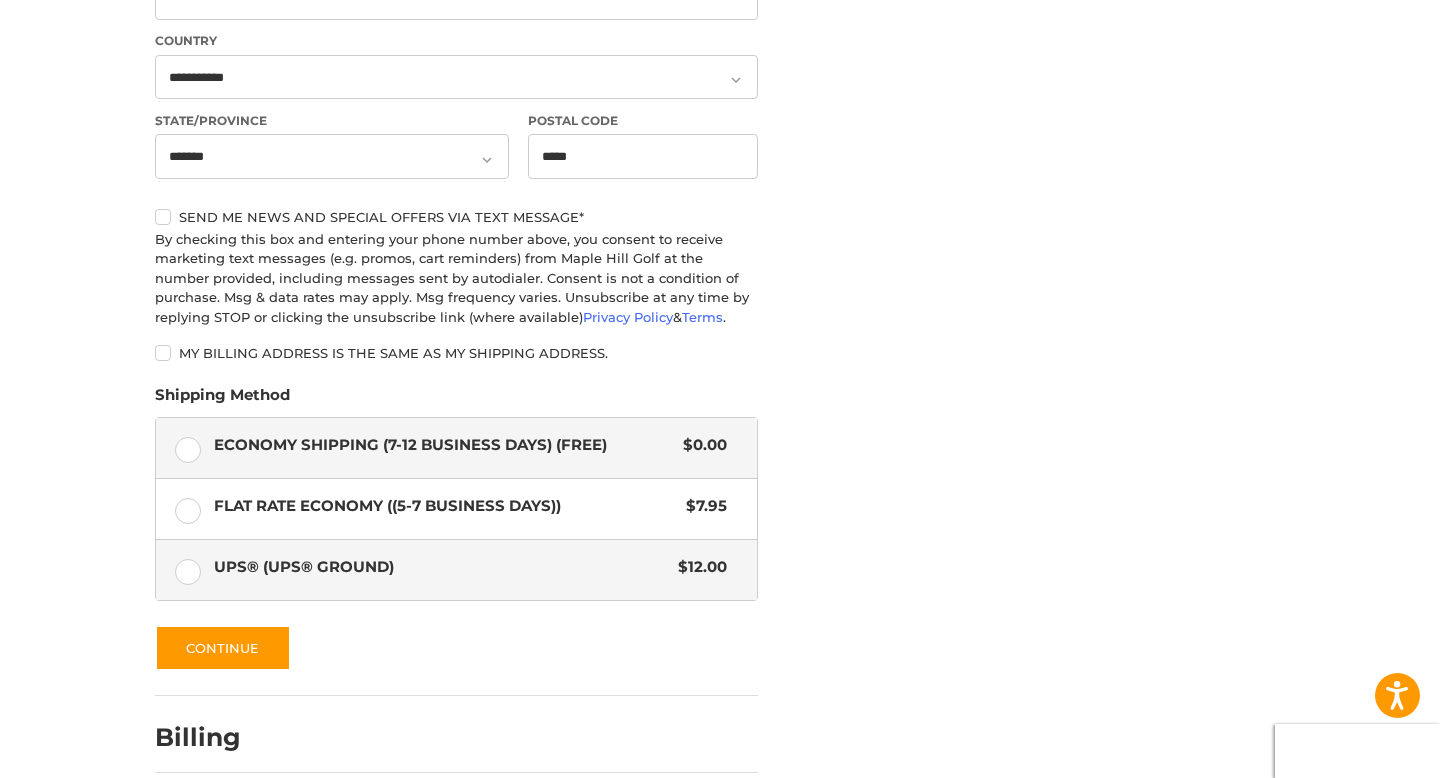 click on "UPS® (UPS® Ground)" at bounding box center (441, 567) 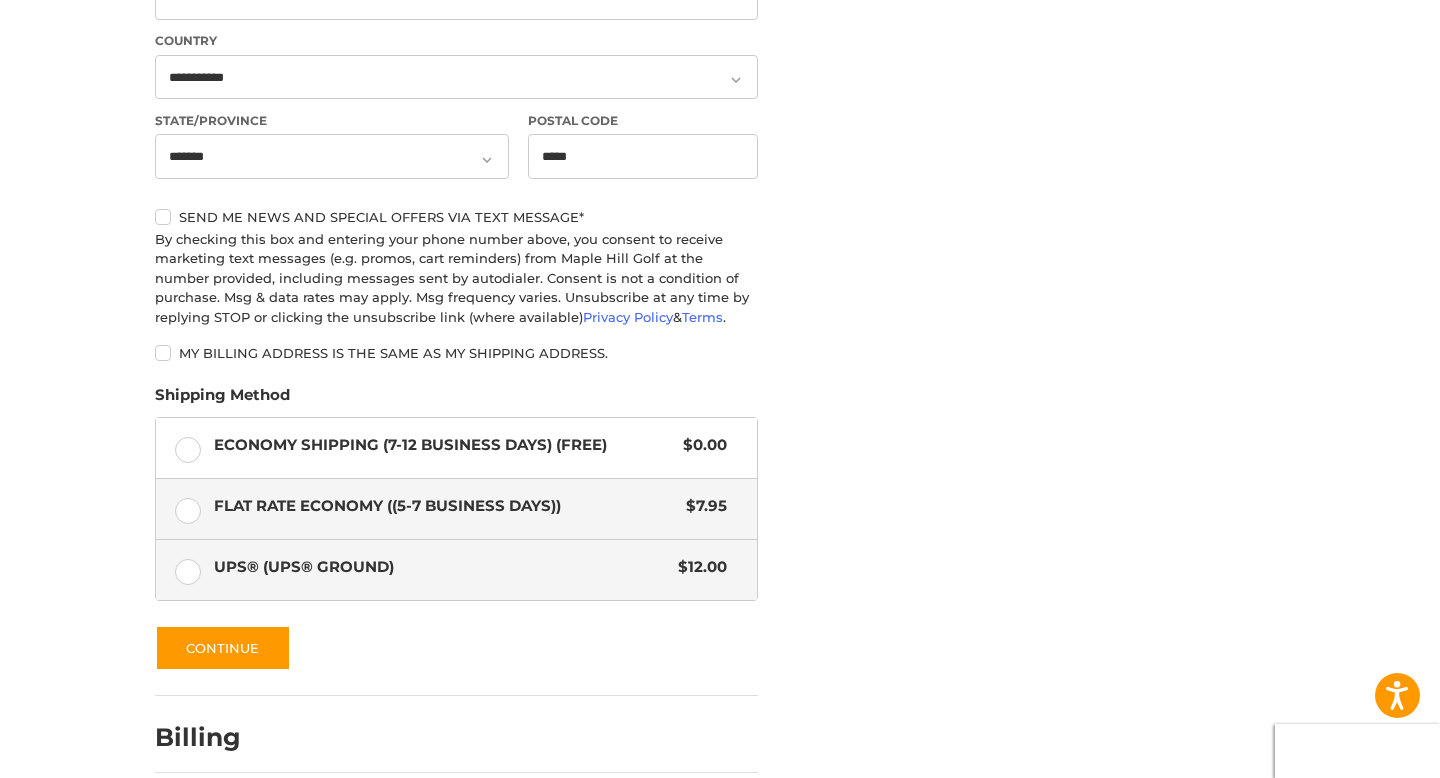 click on "Flat Rate Economy ((5-7 Business Days)) $7.95" at bounding box center [470, 506] 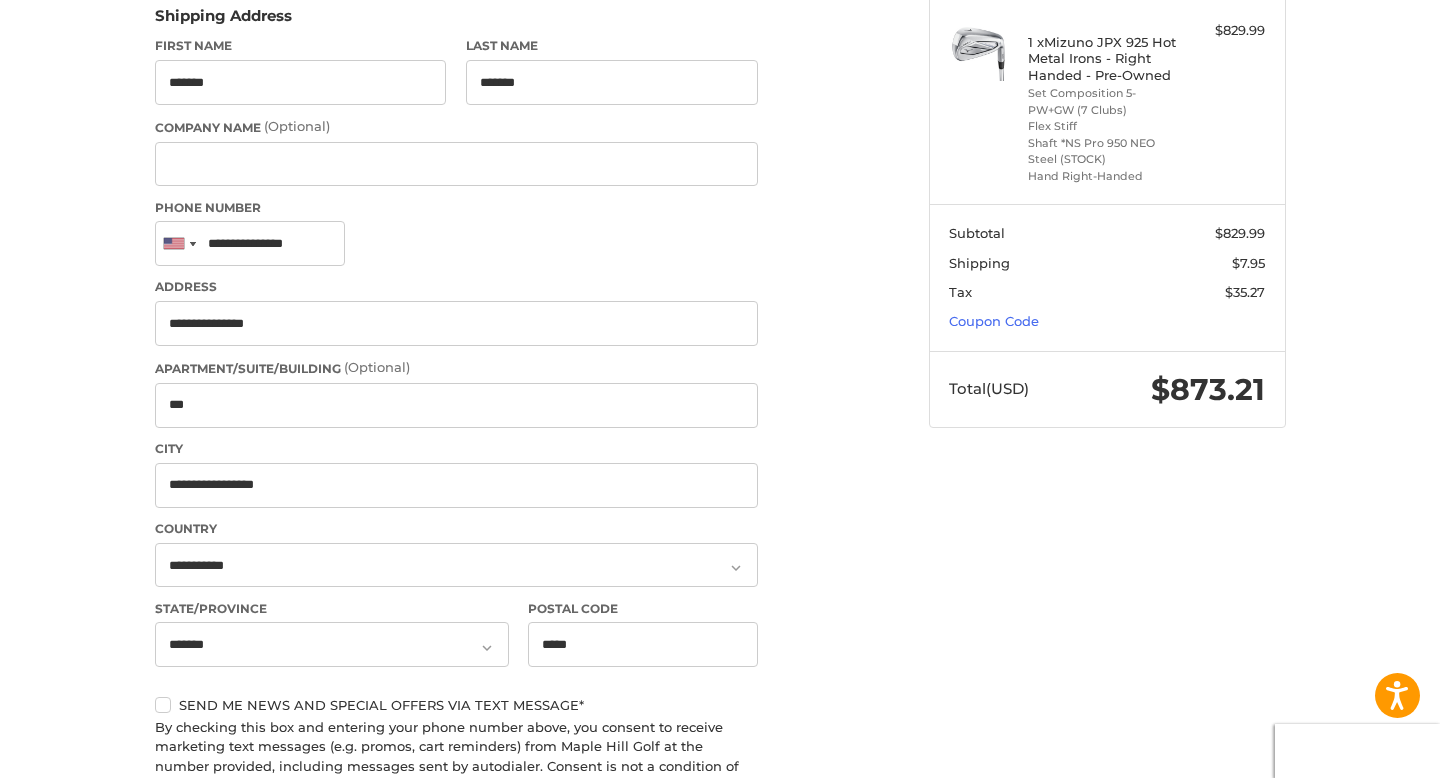 scroll, scrollTop: 277, scrollLeft: 0, axis: vertical 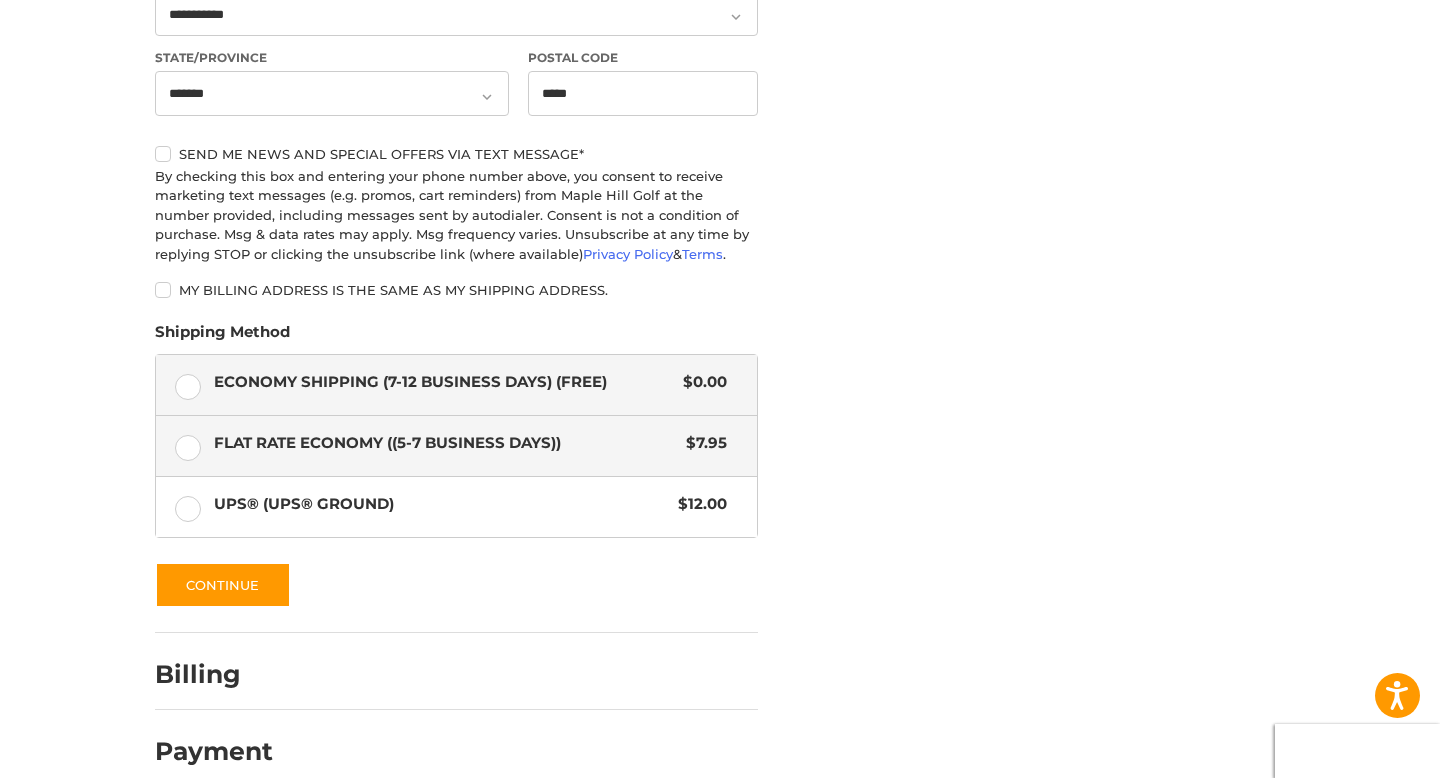 click on "Economy Shipping (7-12 Business Days) (Free) $0.00" at bounding box center (456, 385) 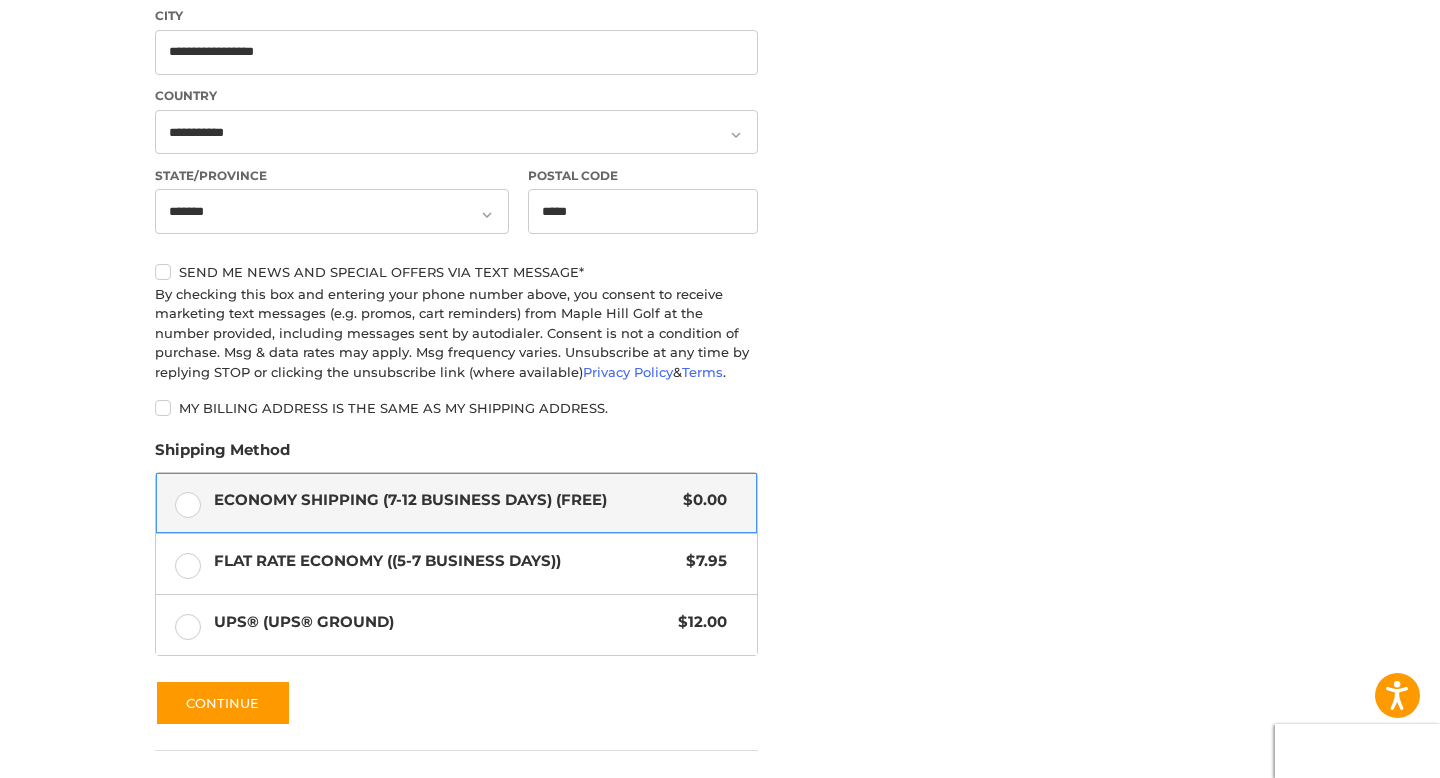 scroll, scrollTop: 781, scrollLeft: 0, axis: vertical 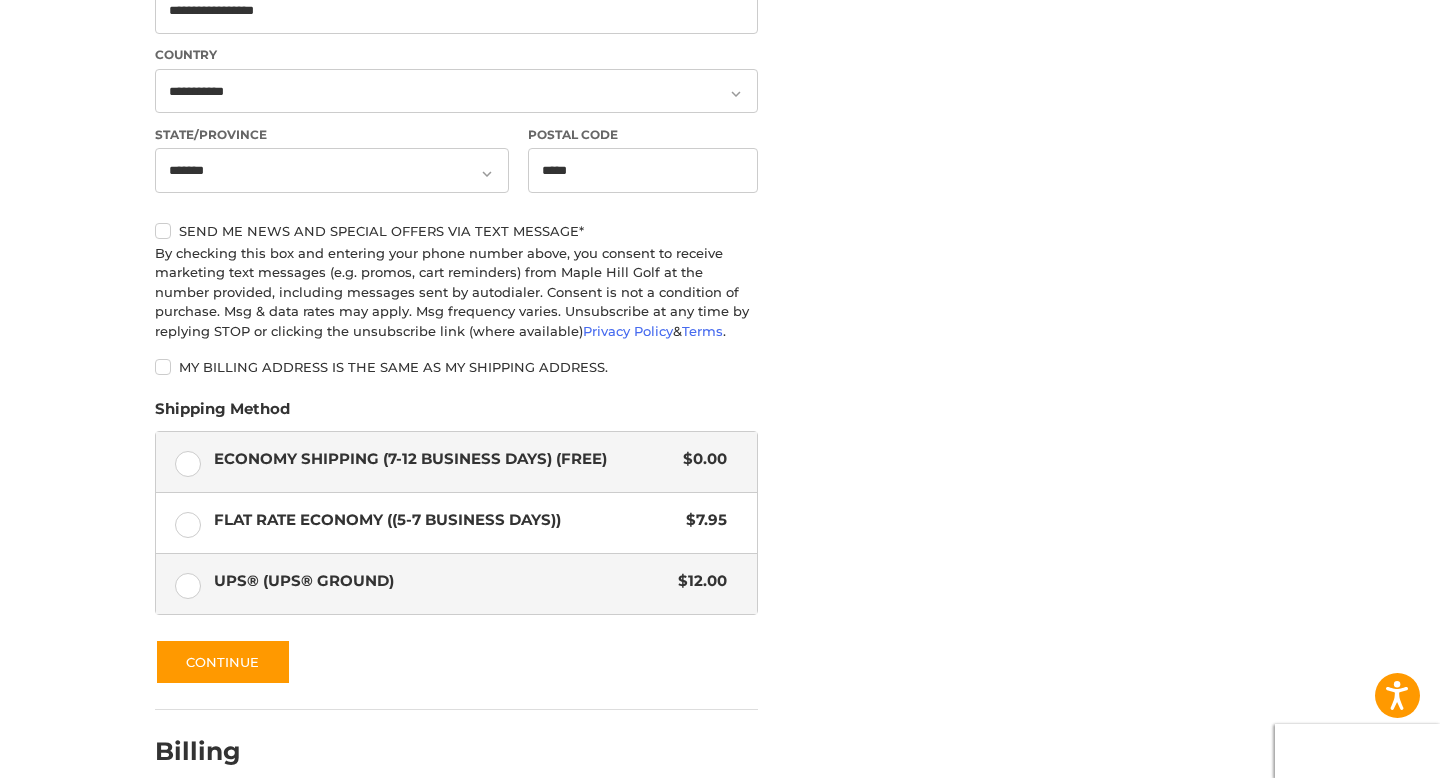 click on "UPS® (UPS® Ground) $12.00" at bounding box center [456, 584] 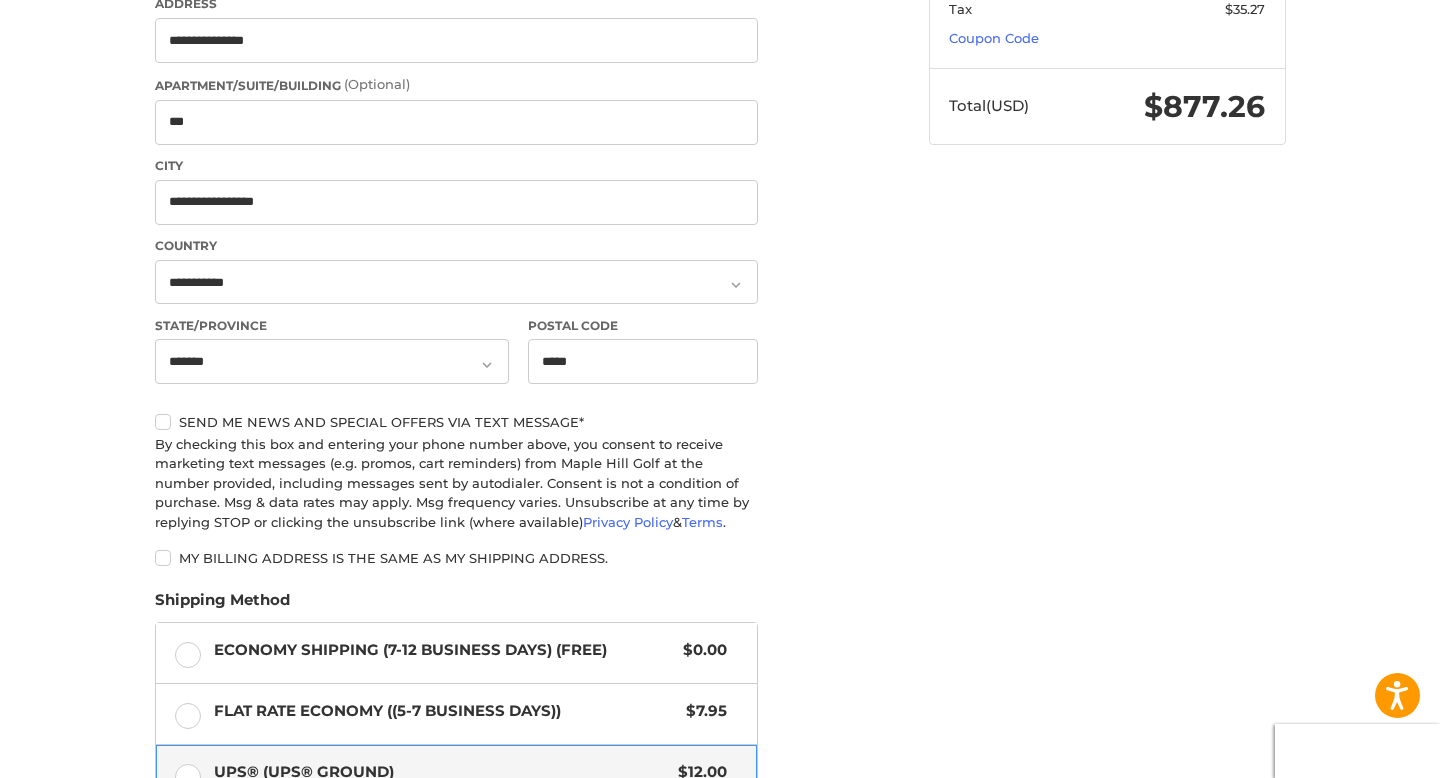 scroll, scrollTop: 551, scrollLeft: 0, axis: vertical 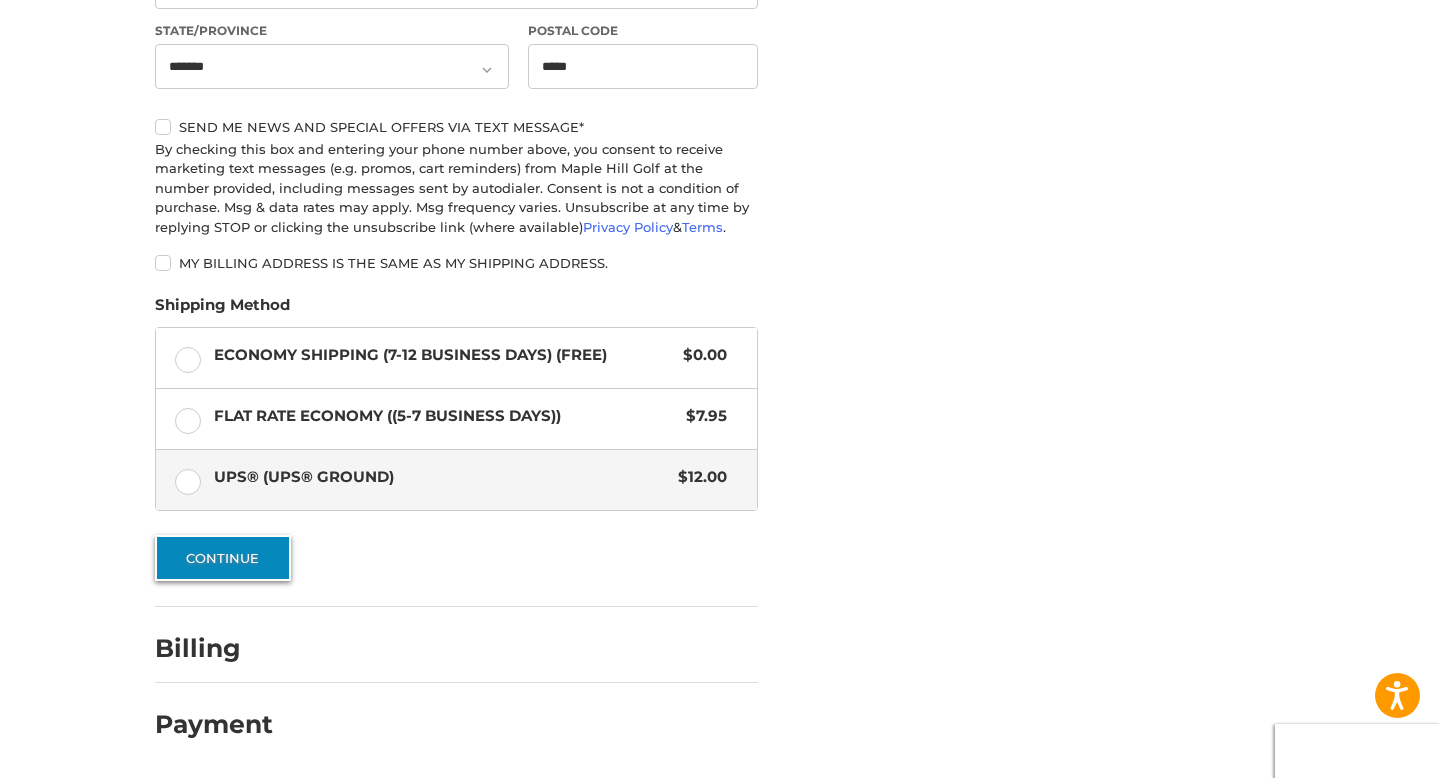 click on "Continue" at bounding box center [223, 558] 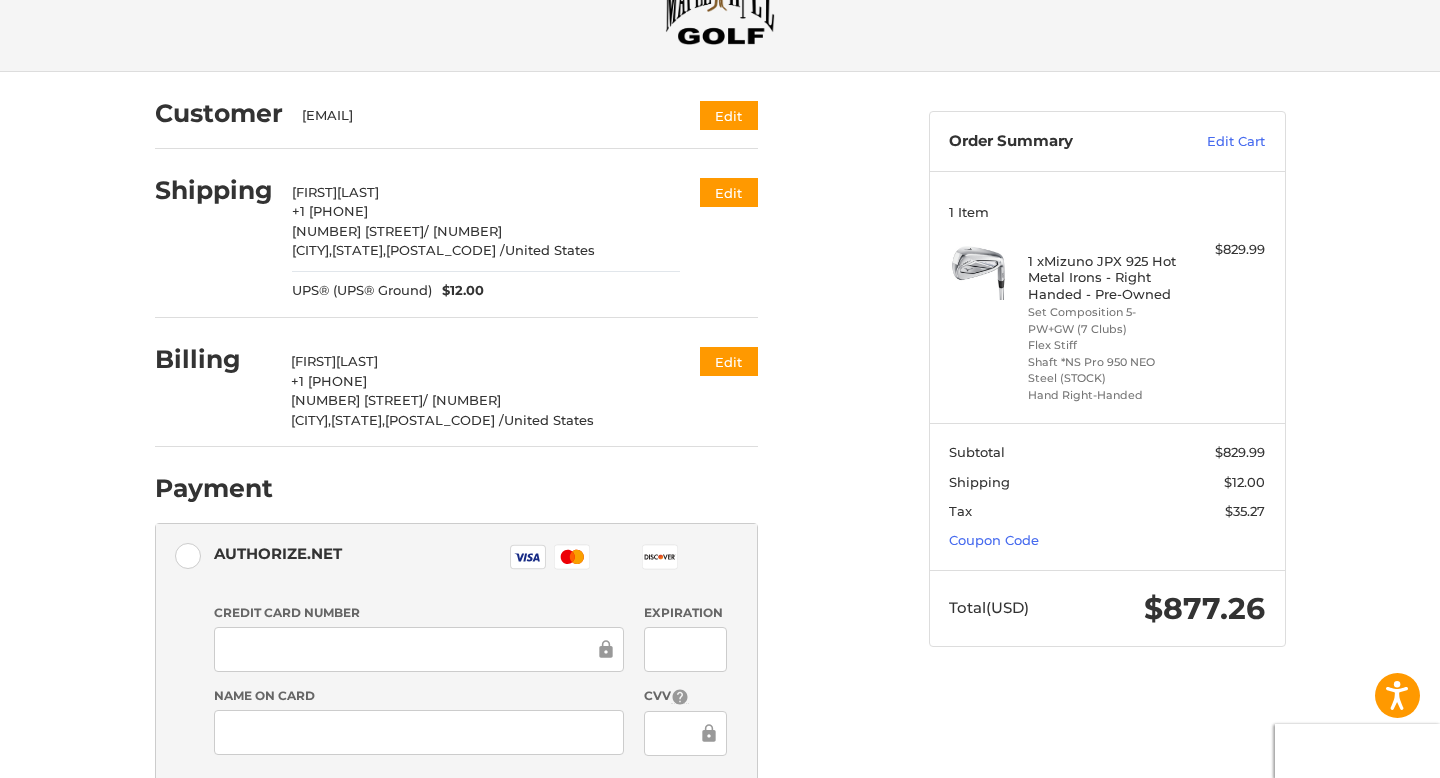 scroll, scrollTop: 86, scrollLeft: 0, axis: vertical 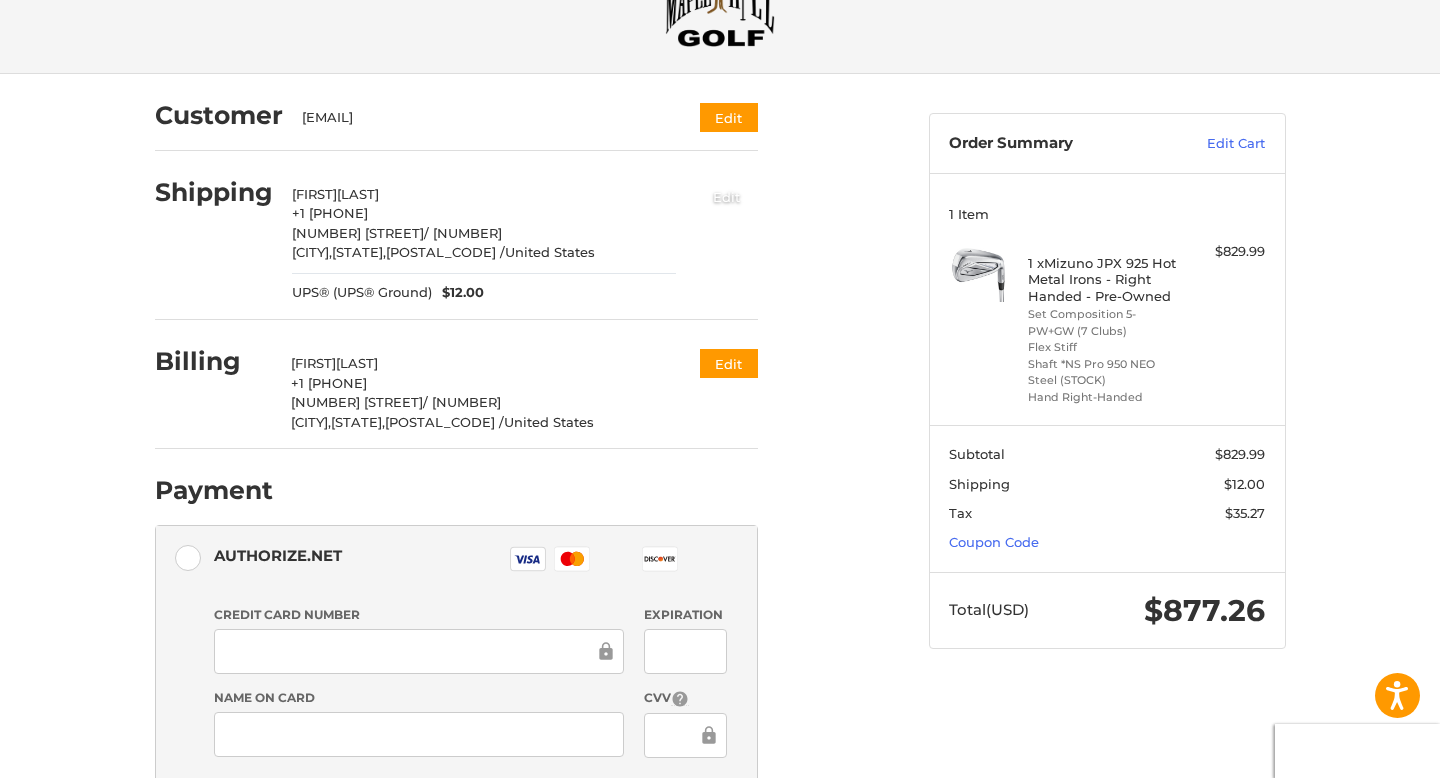click on "Edit" at bounding box center [727, 196] 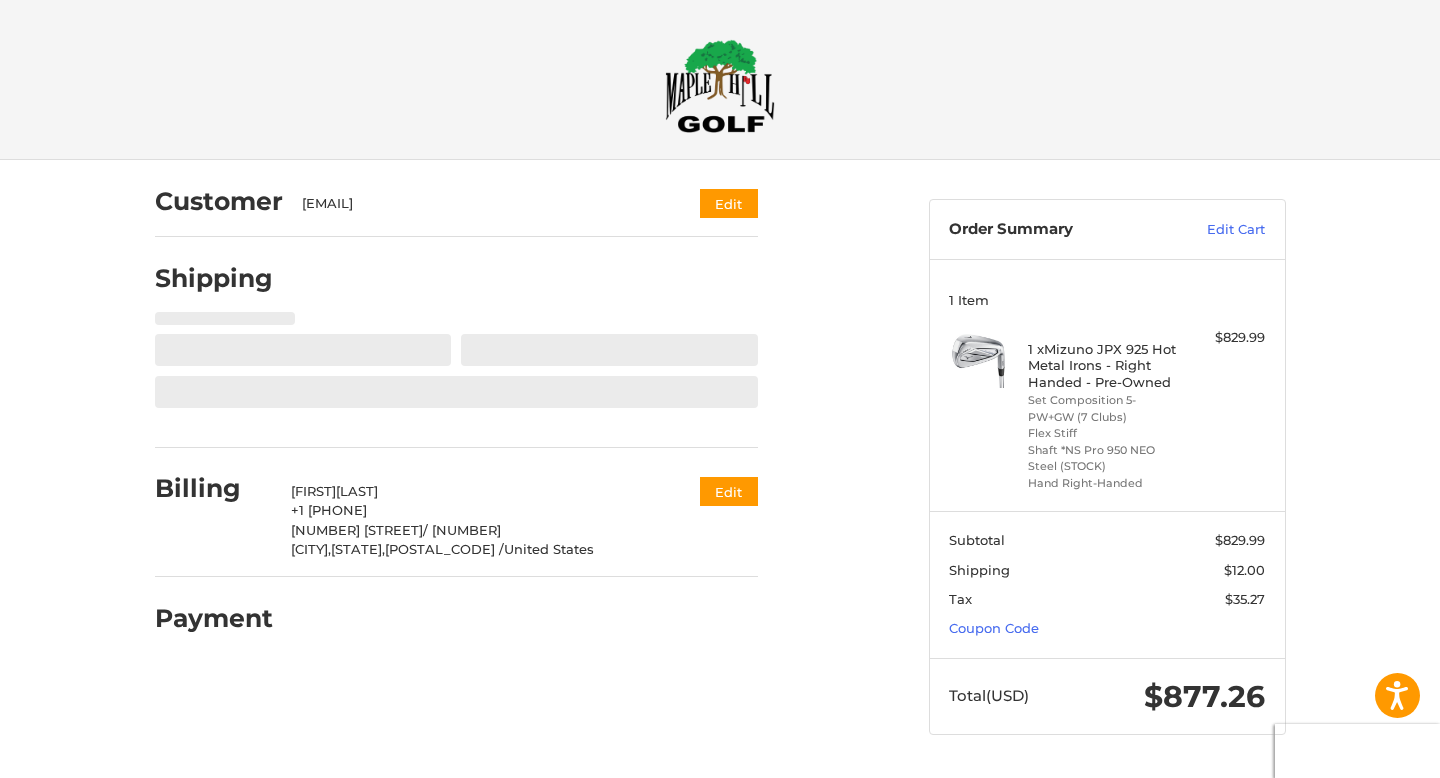 scroll, scrollTop: 0, scrollLeft: 0, axis: both 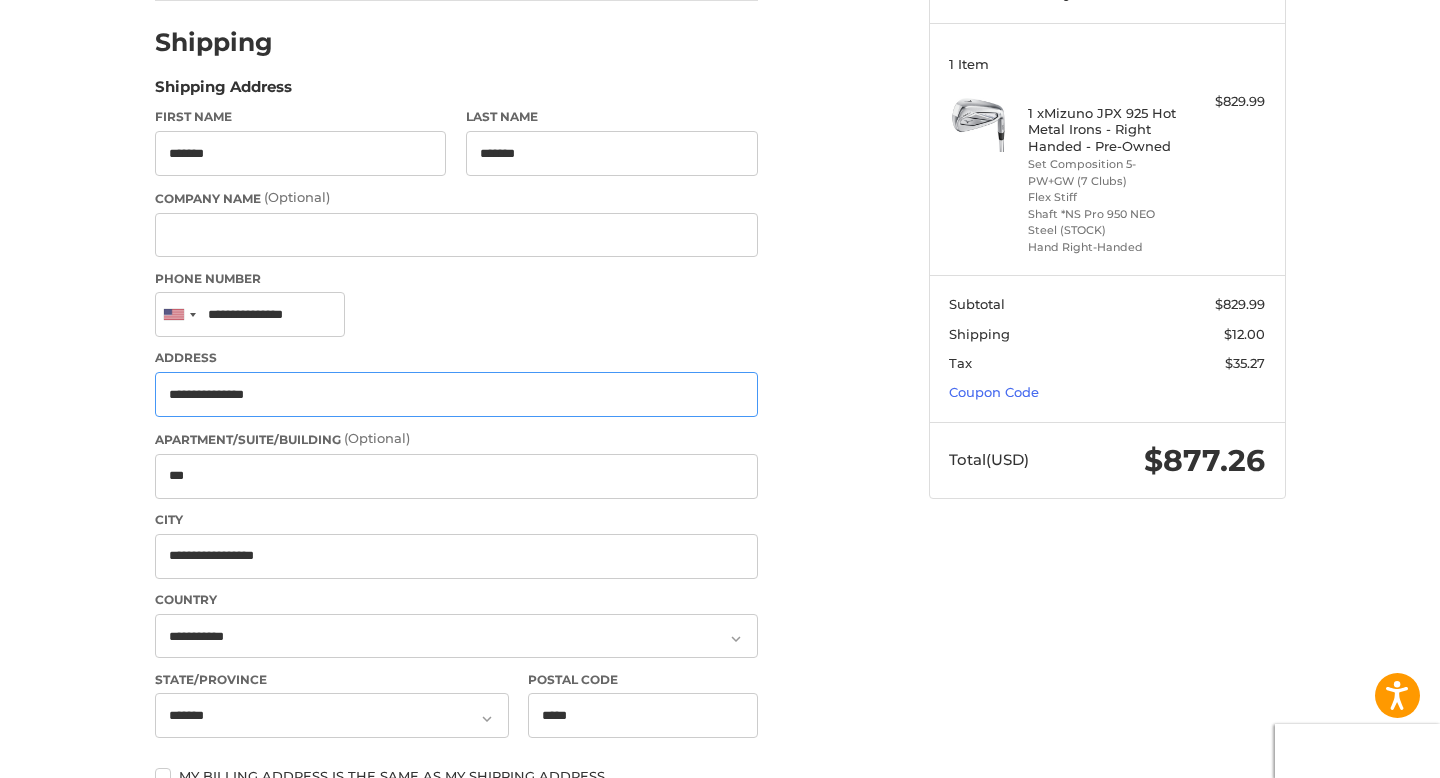 click on "**********" at bounding box center [456, 394] 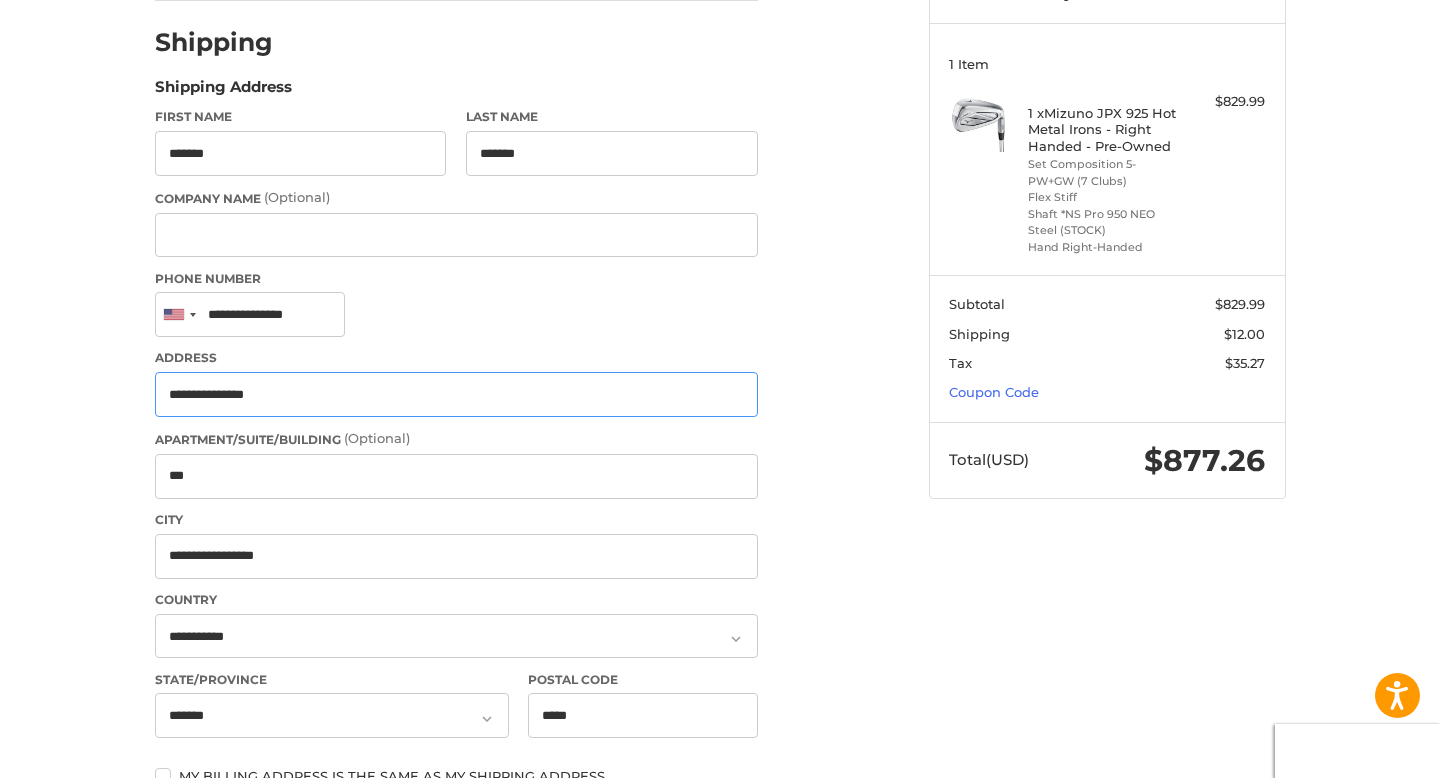 click on "**********" at bounding box center (456, 394) 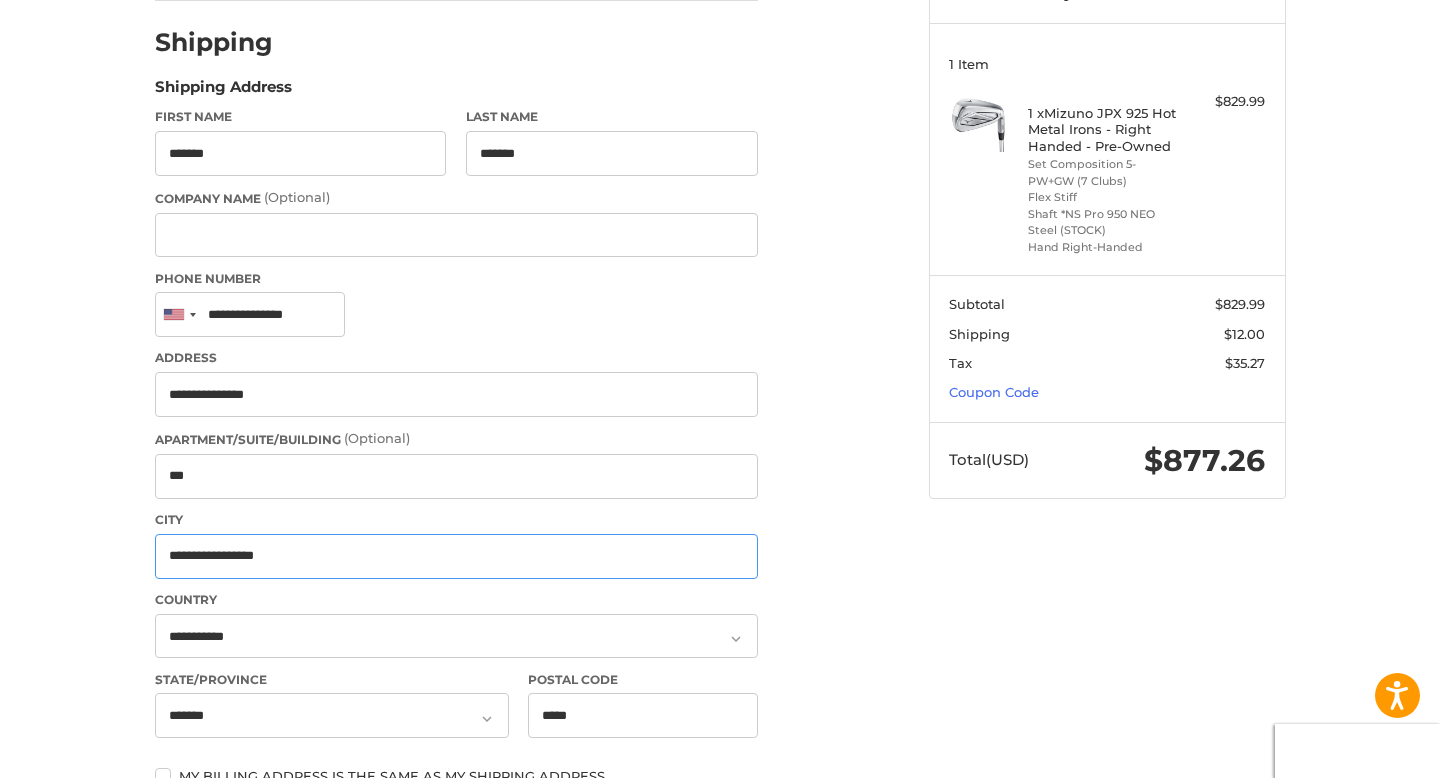 click on "**********" at bounding box center [456, 556] 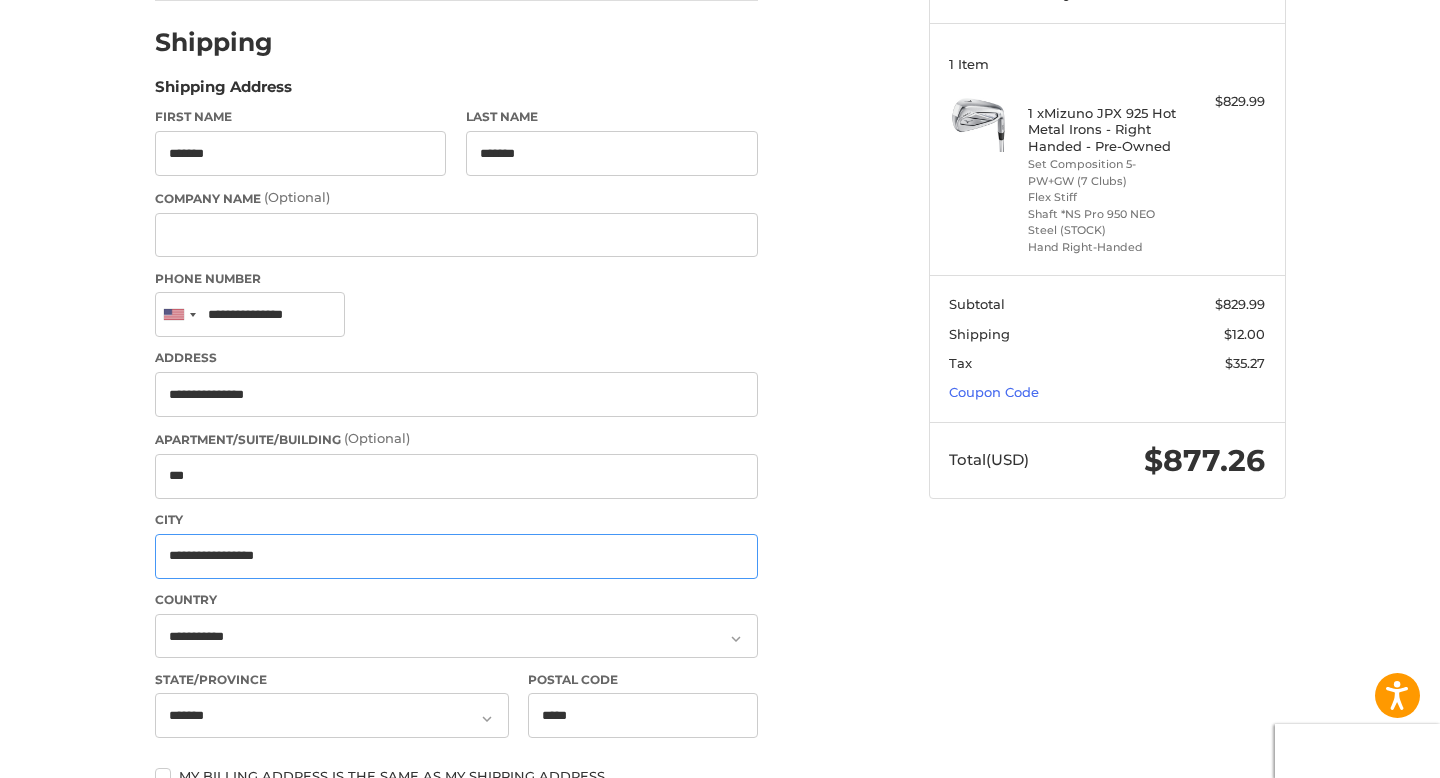 click on "**********" at bounding box center (456, 556) 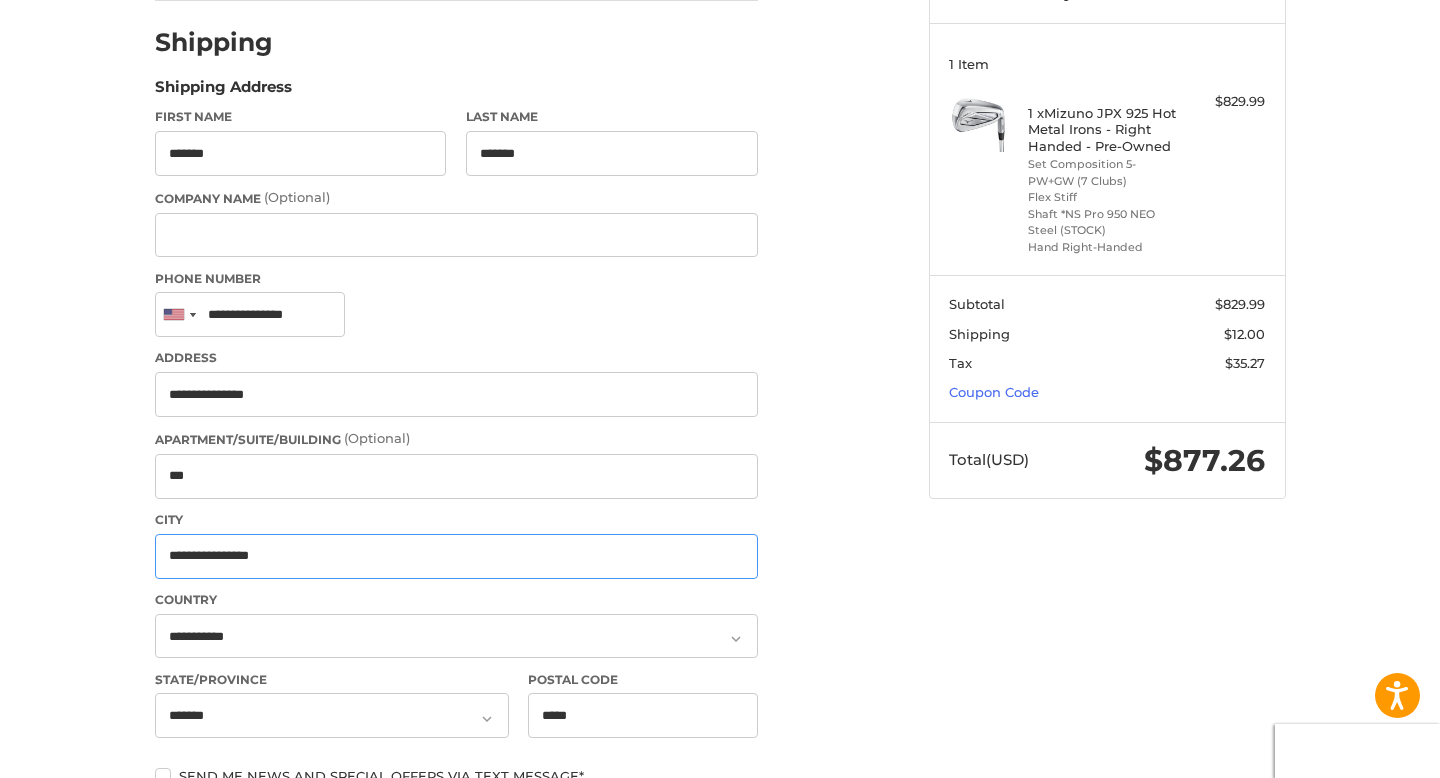 click on "**********" at bounding box center [456, 556] 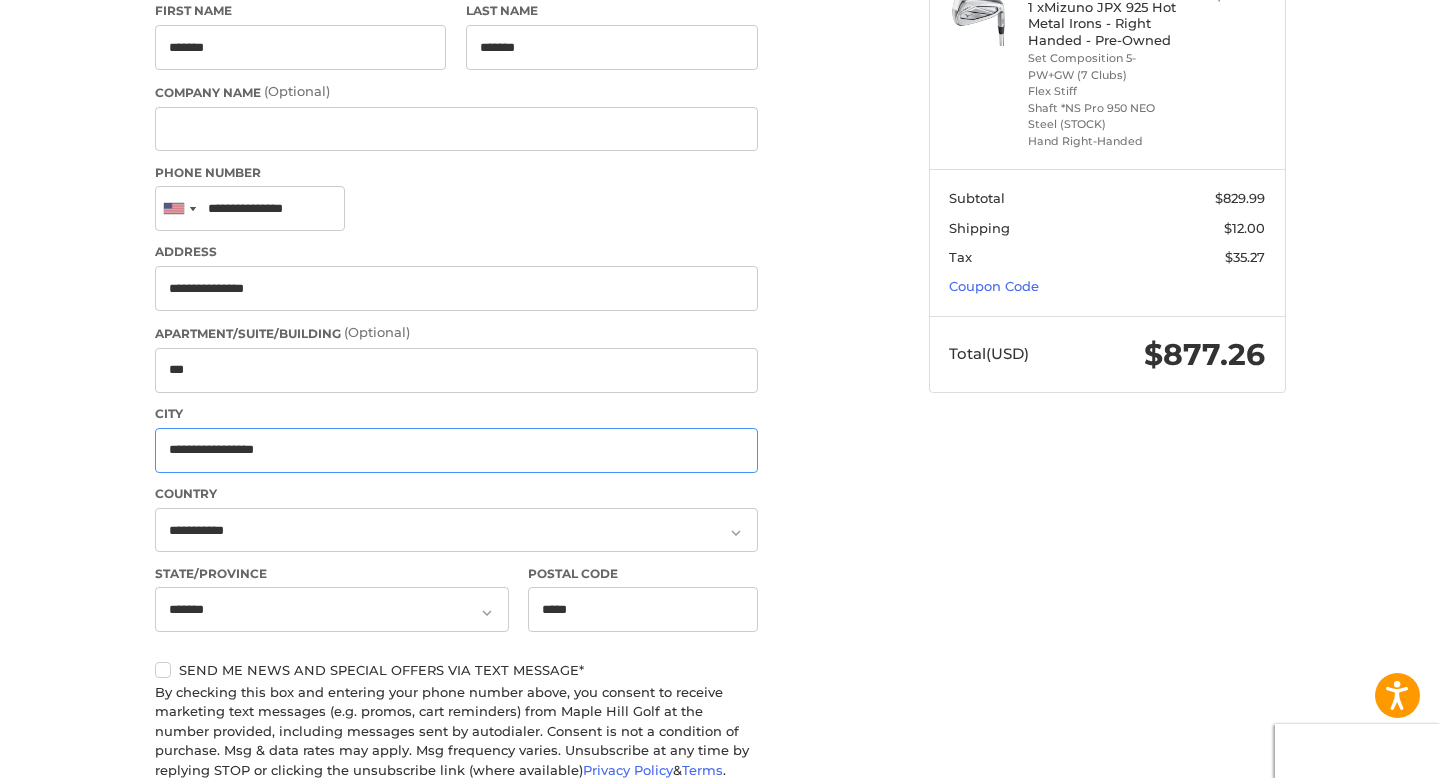 scroll, scrollTop: 939, scrollLeft: 0, axis: vertical 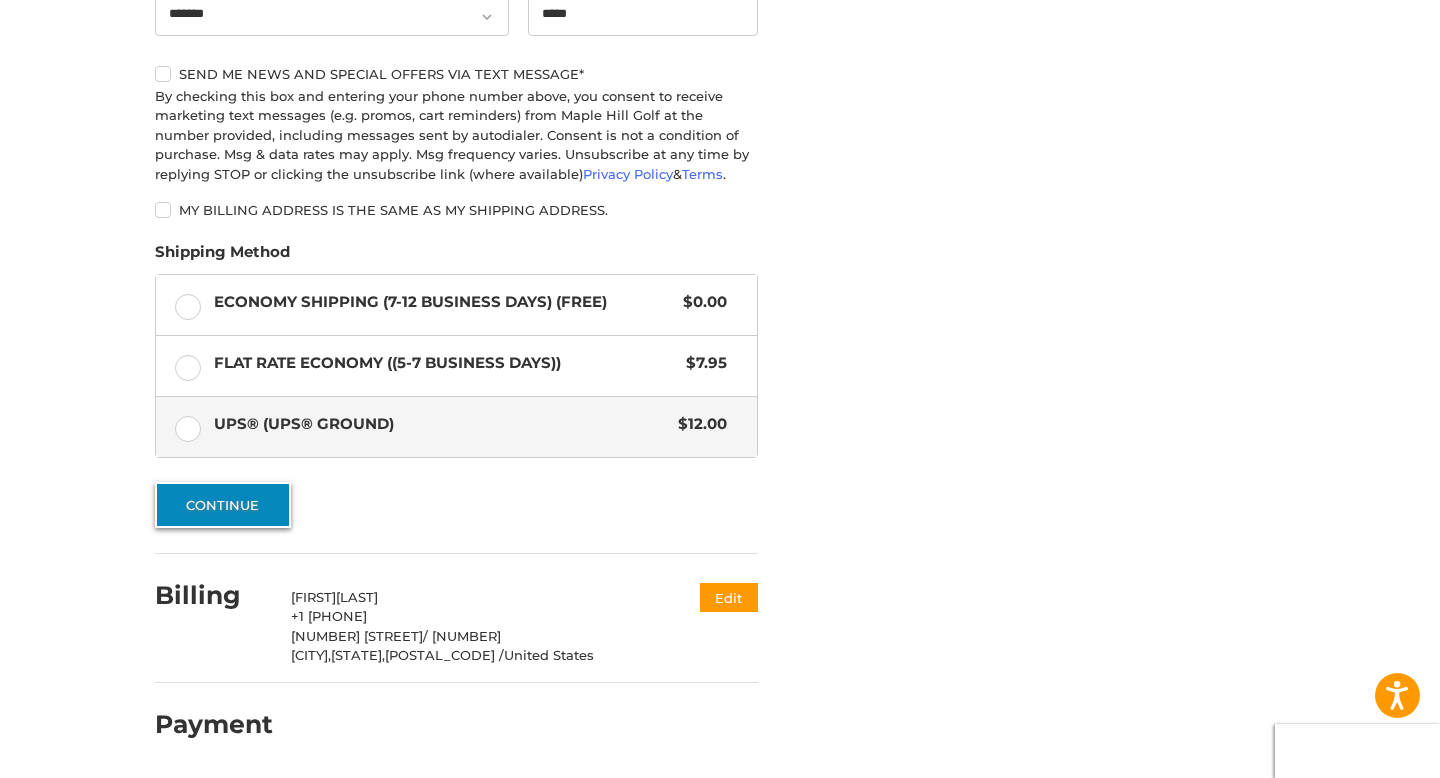 type on "**********" 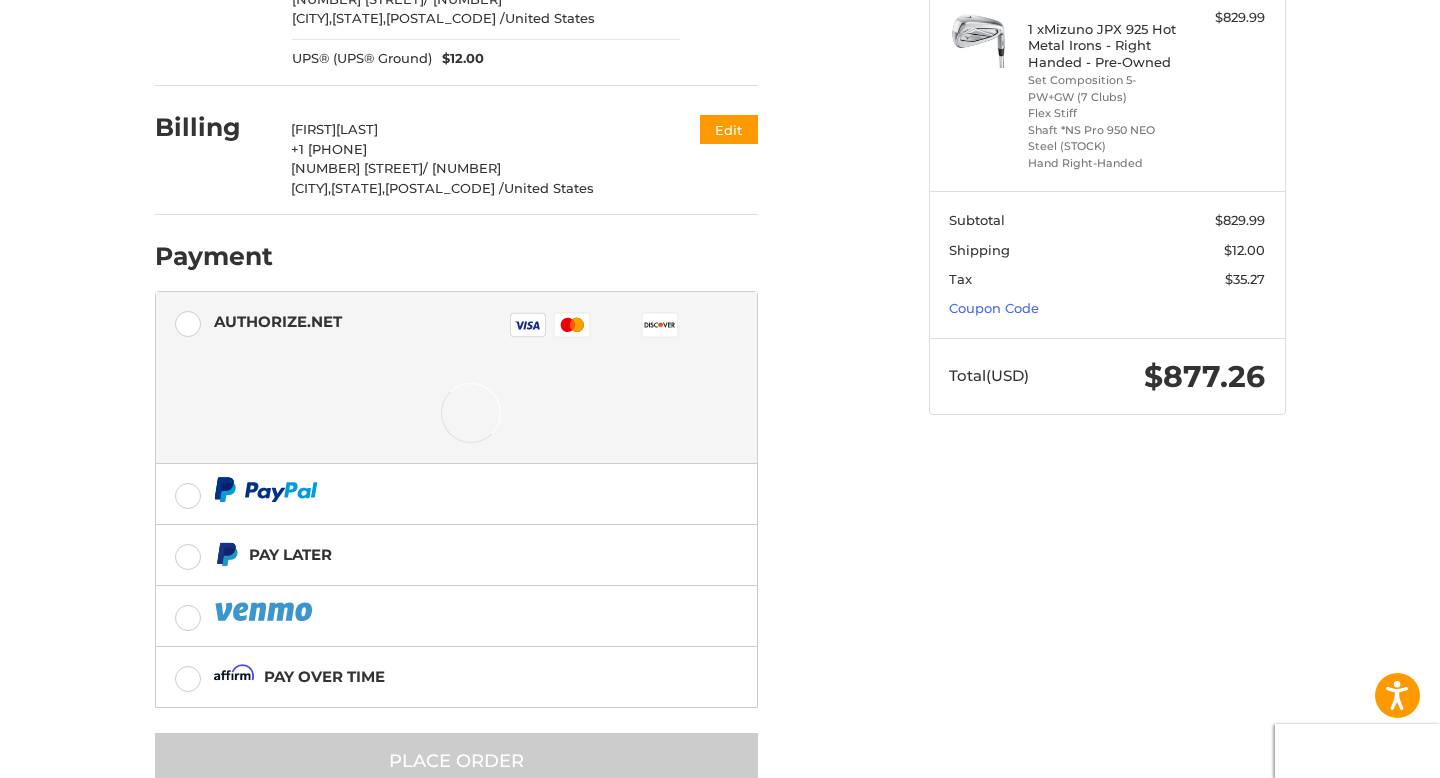 scroll, scrollTop: 376, scrollLeft: 0, axis: vertical 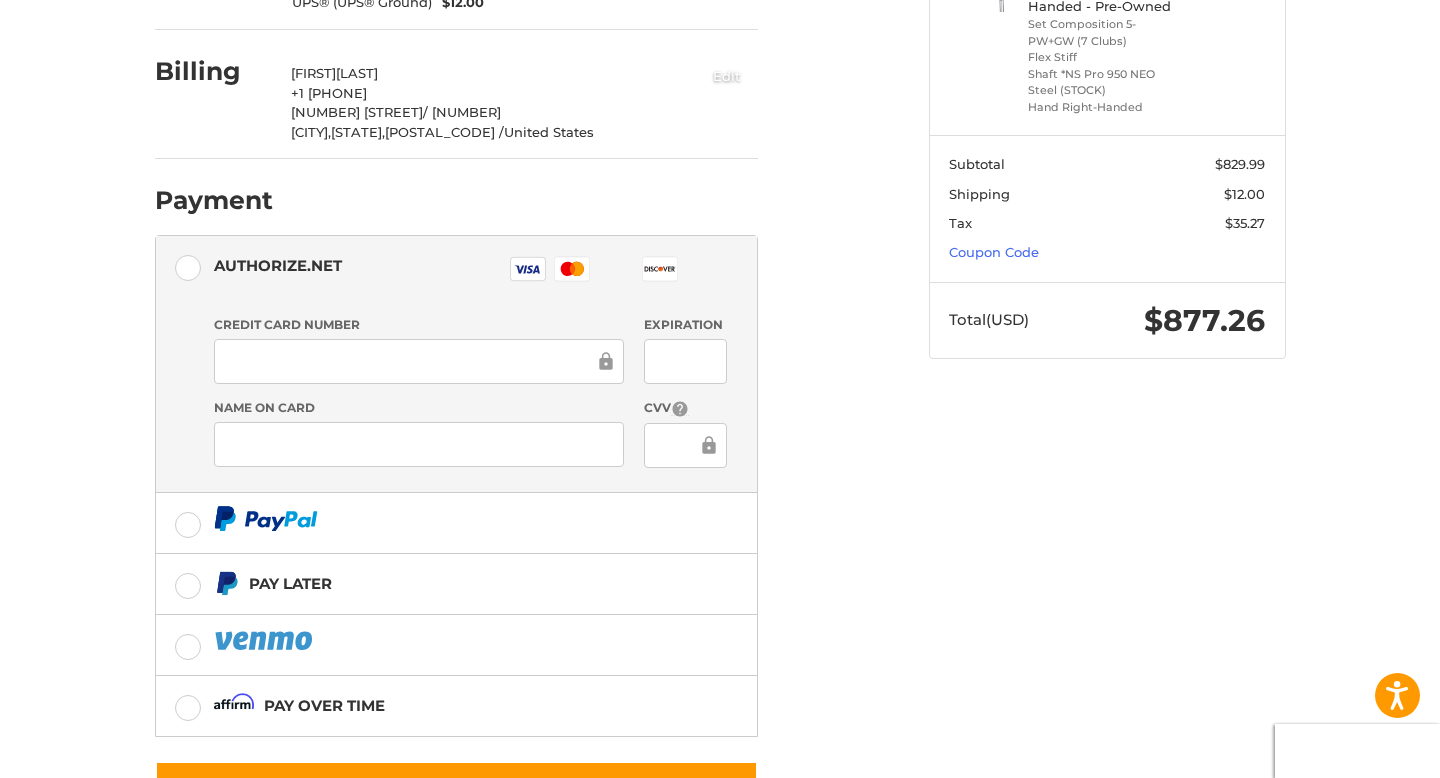 click on "Edit" at bounding box center (727, 75) 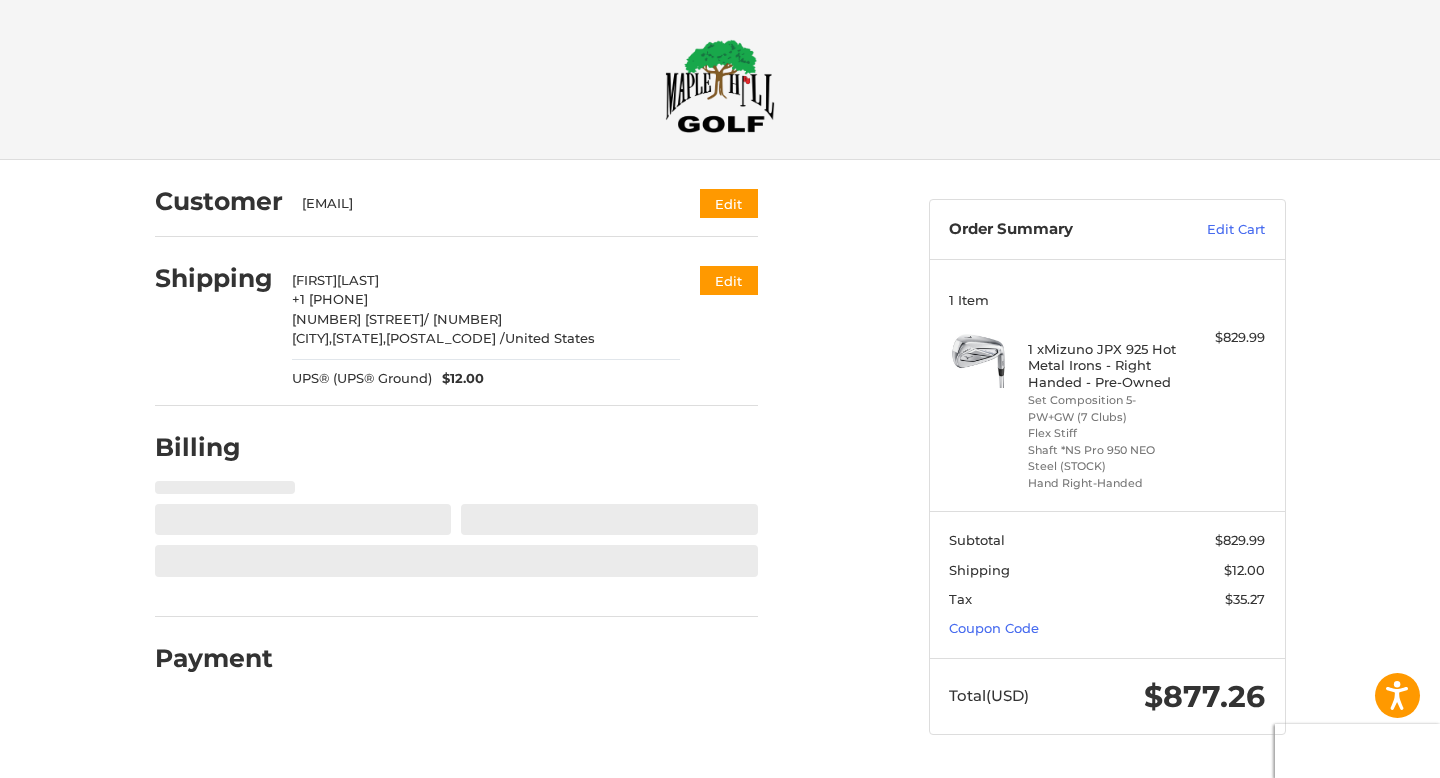 select on "**" 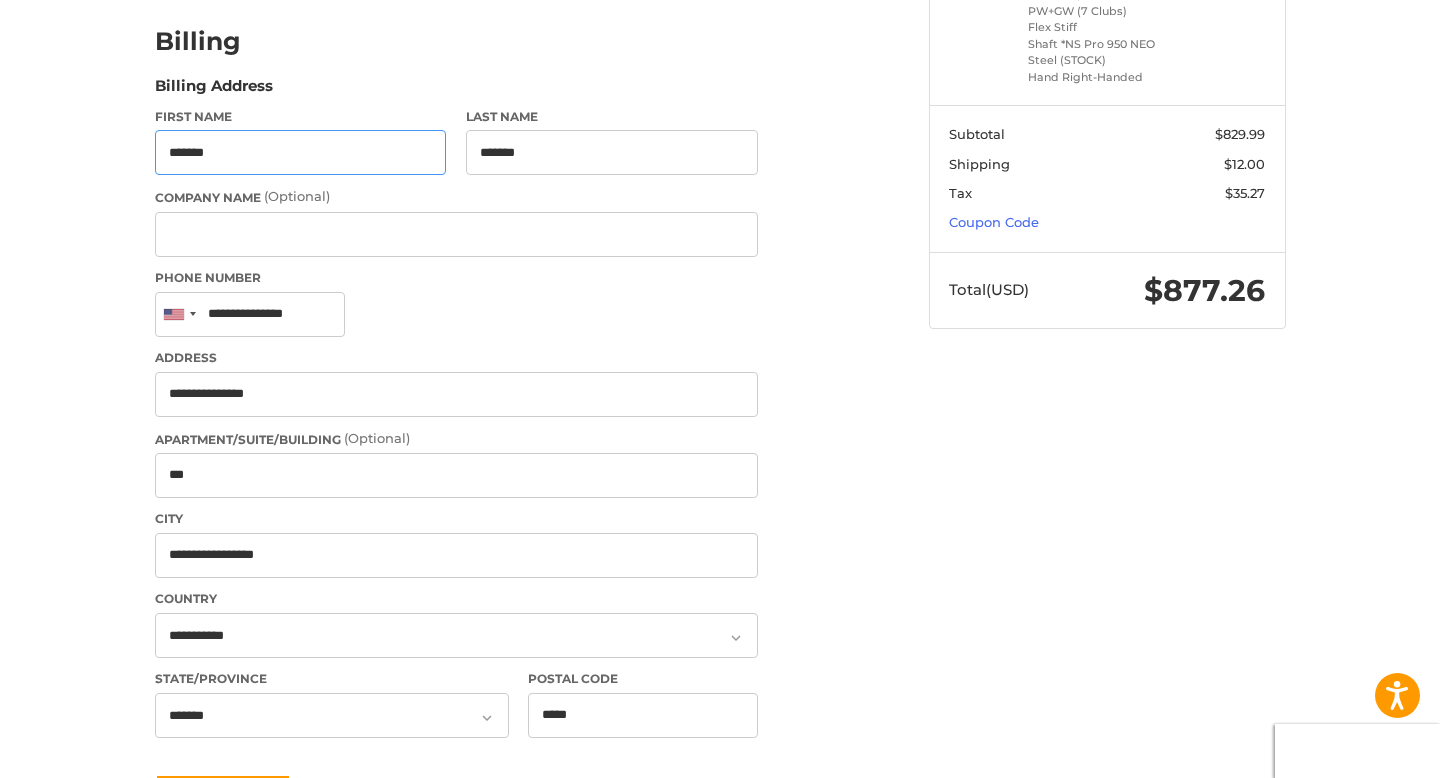 scroll, scrollTop: 401, scrollLeft: 0, axis: vertical 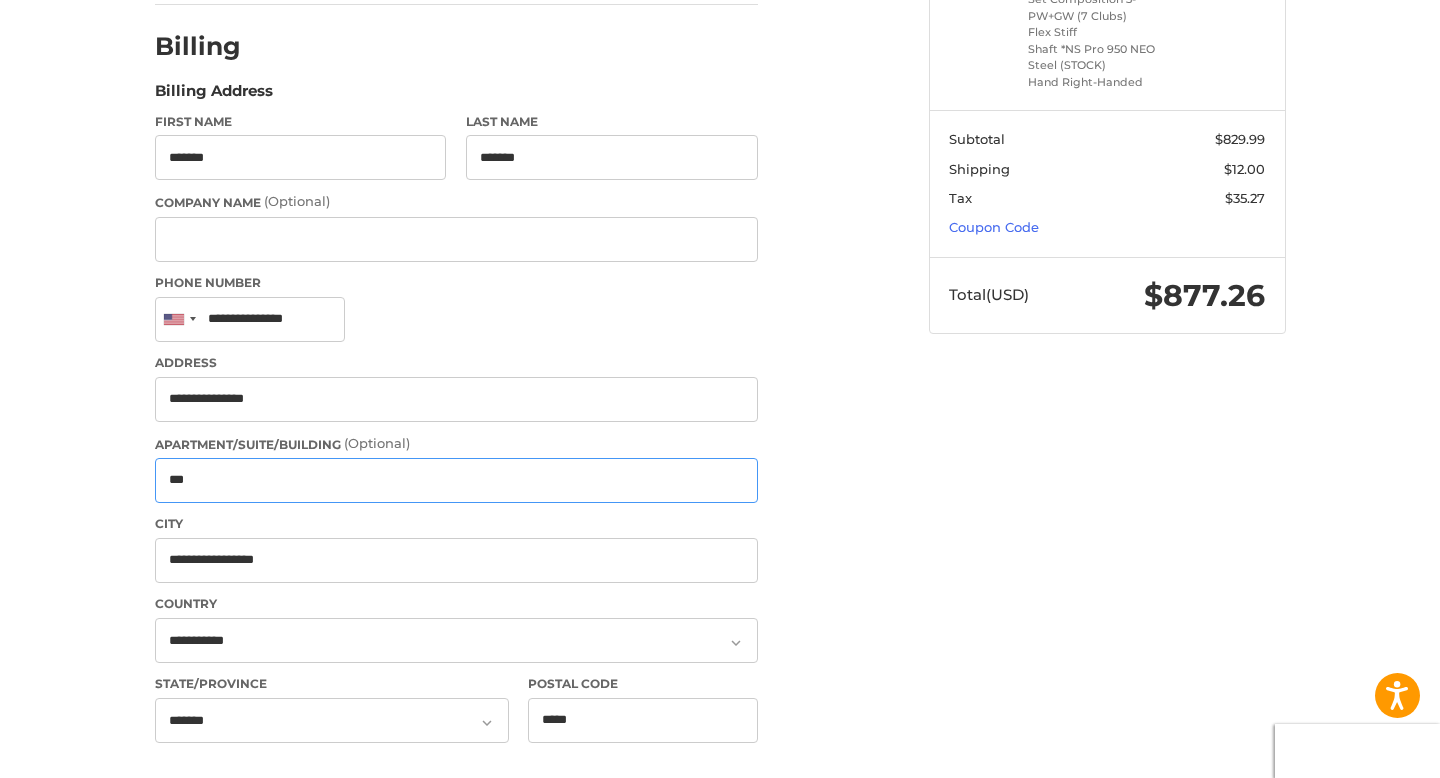 click on "***" at bounding box center (456, 480) 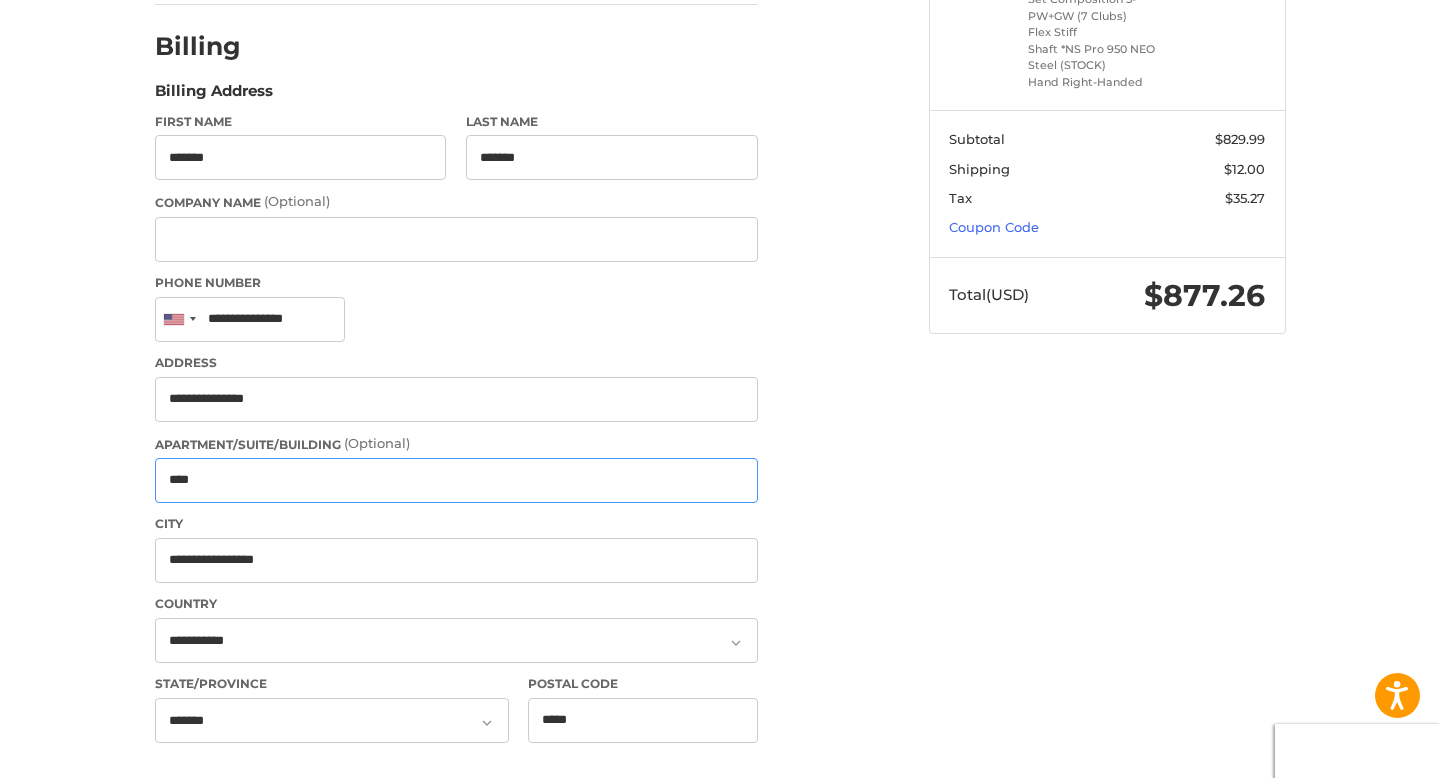 type on "****" 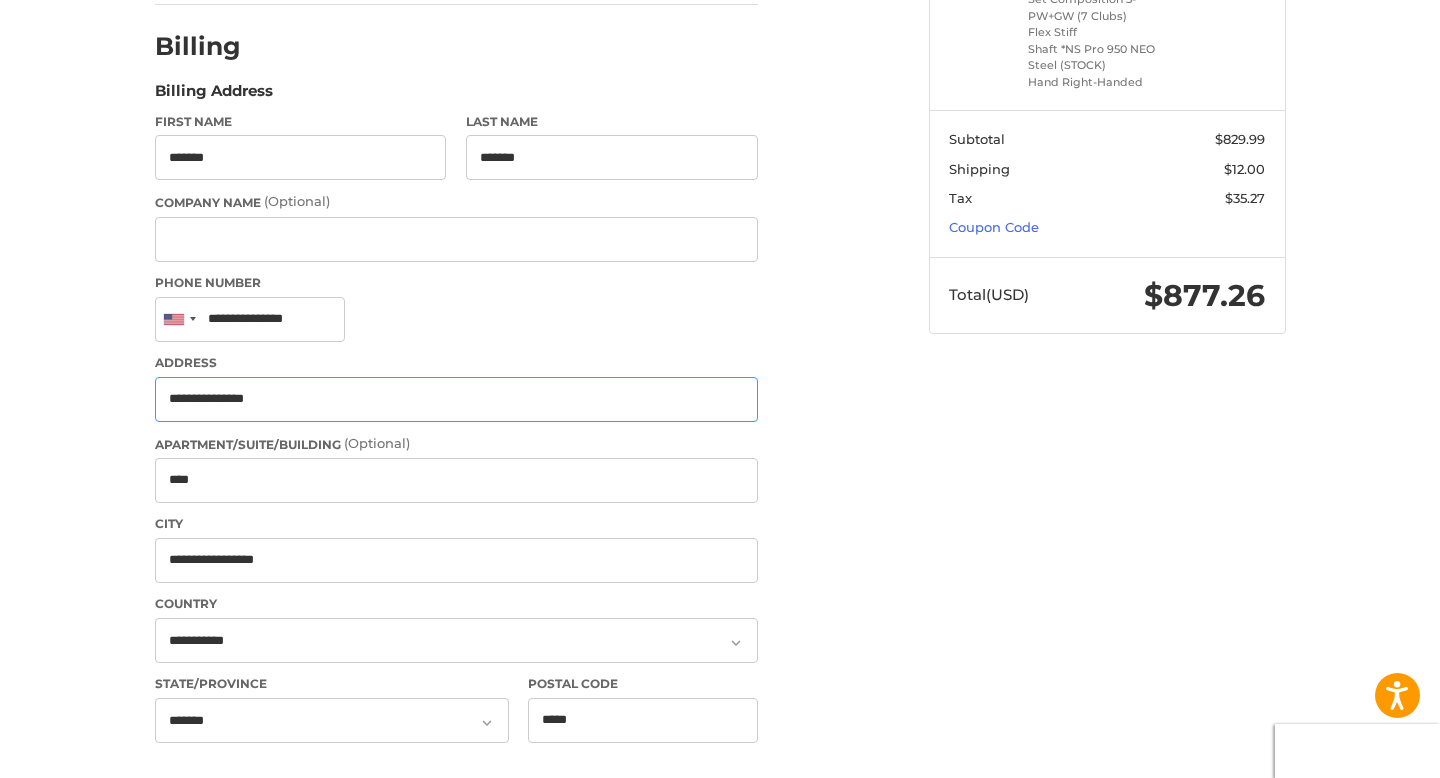 click on "**********" at bounding box center [456, 399] 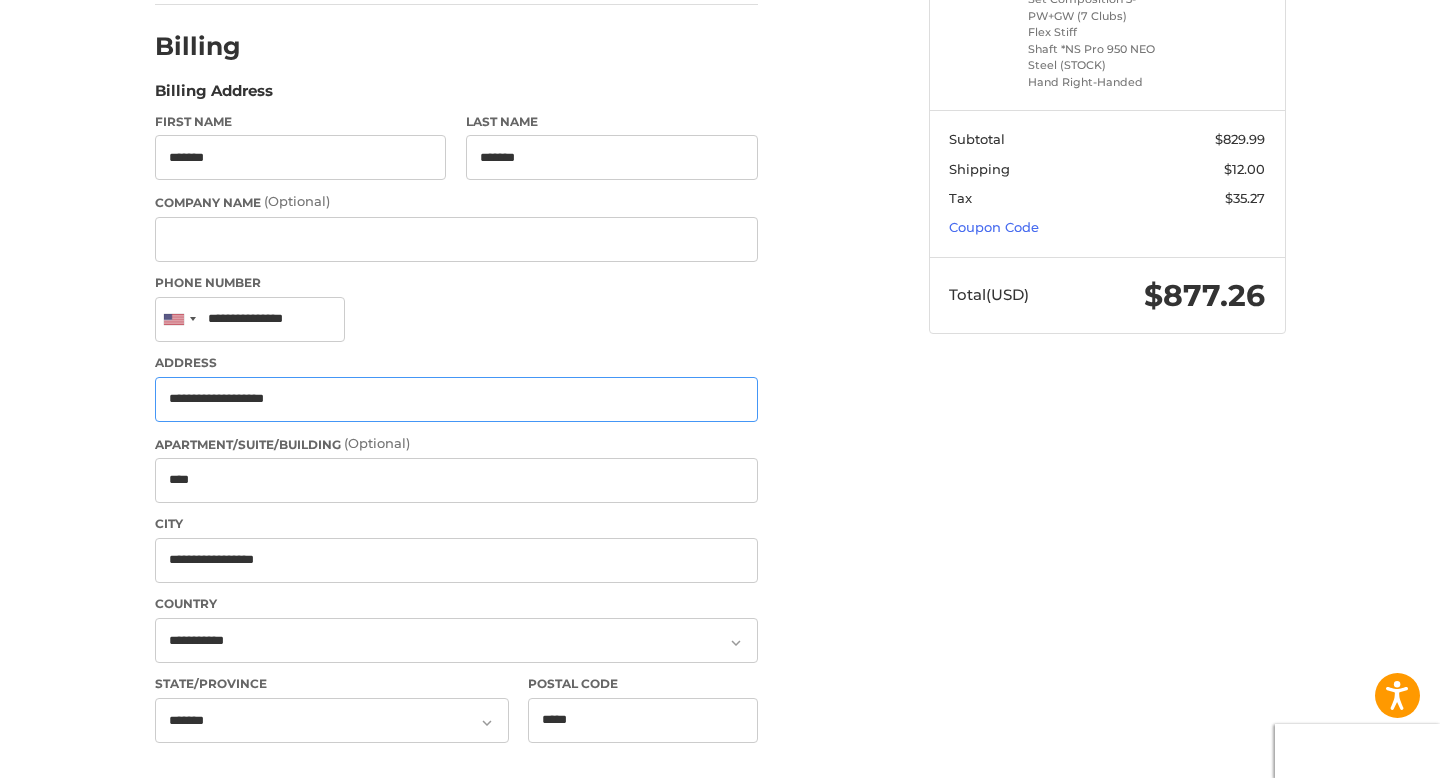 scroll, scrollTop: 569, scrollLeft: 0, axis: vertical 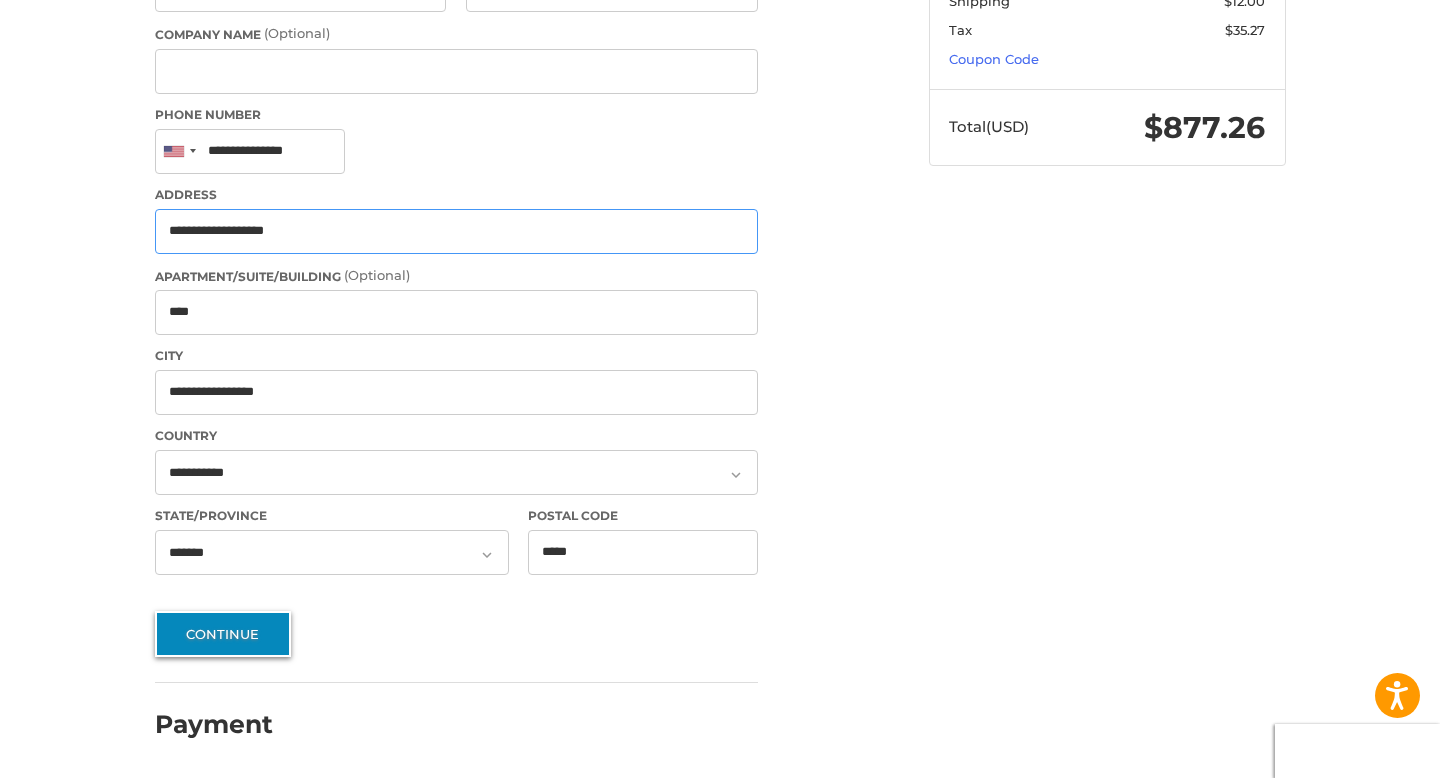 type on "**********" 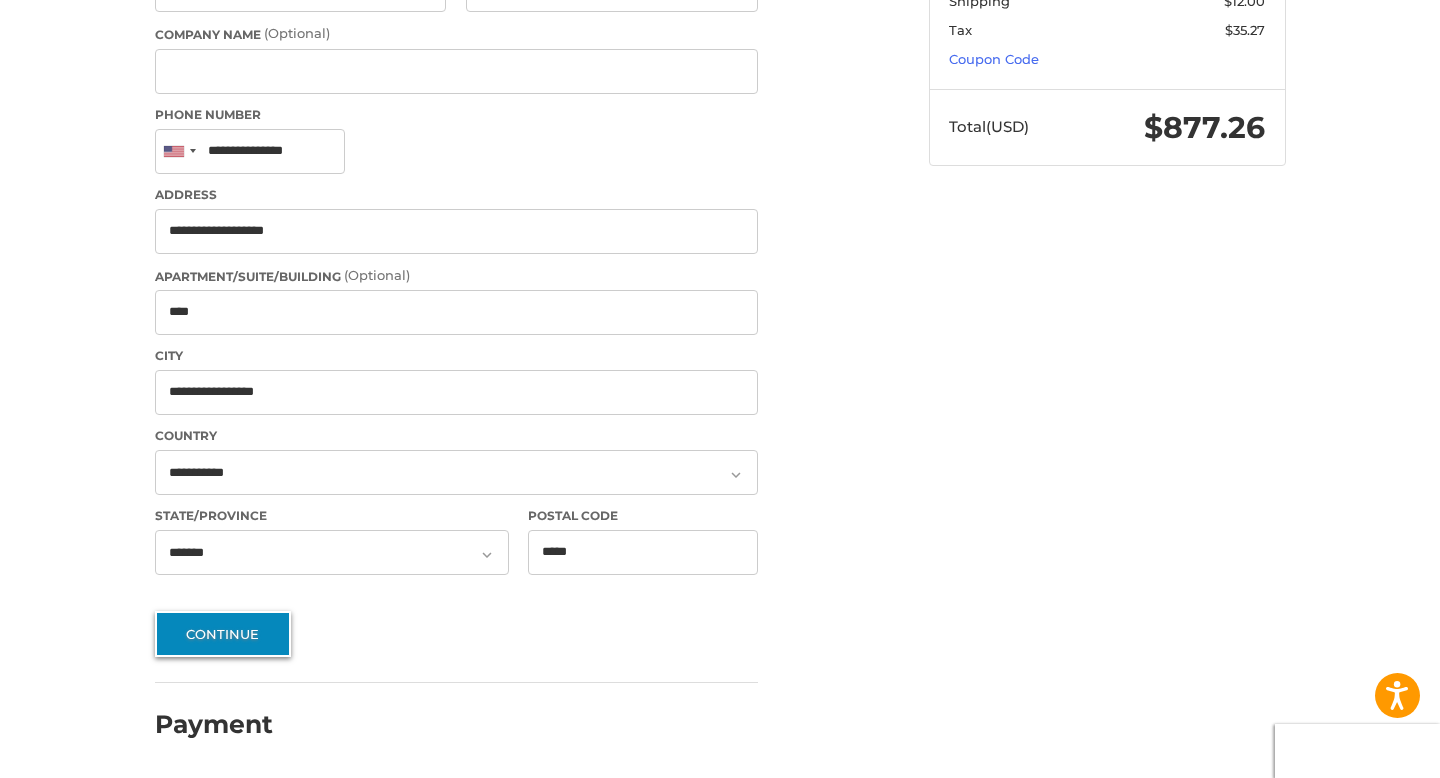 click on "Continue" at bounding box center (223, 634) 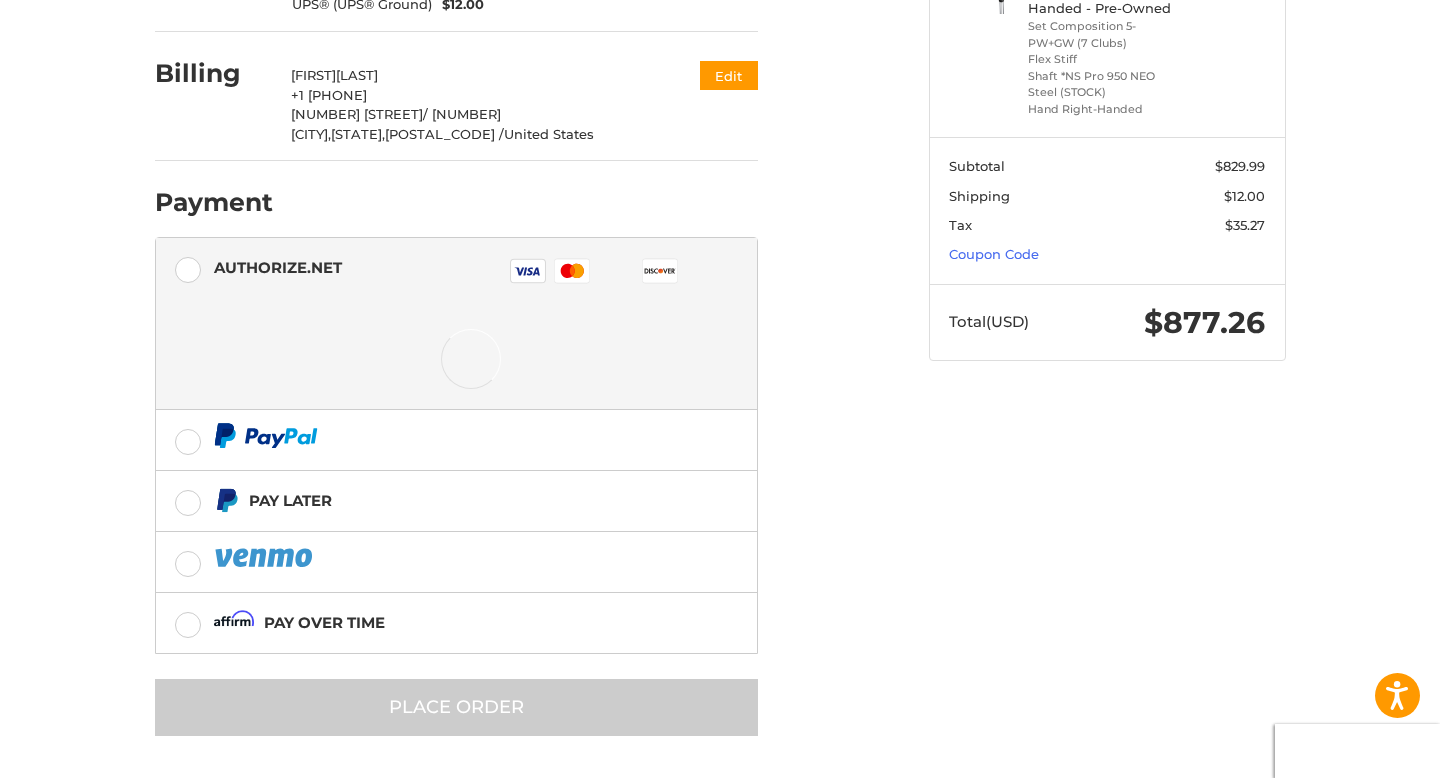 scroll, scrollTop: 376, scrollLeft: 0, axis: vertical 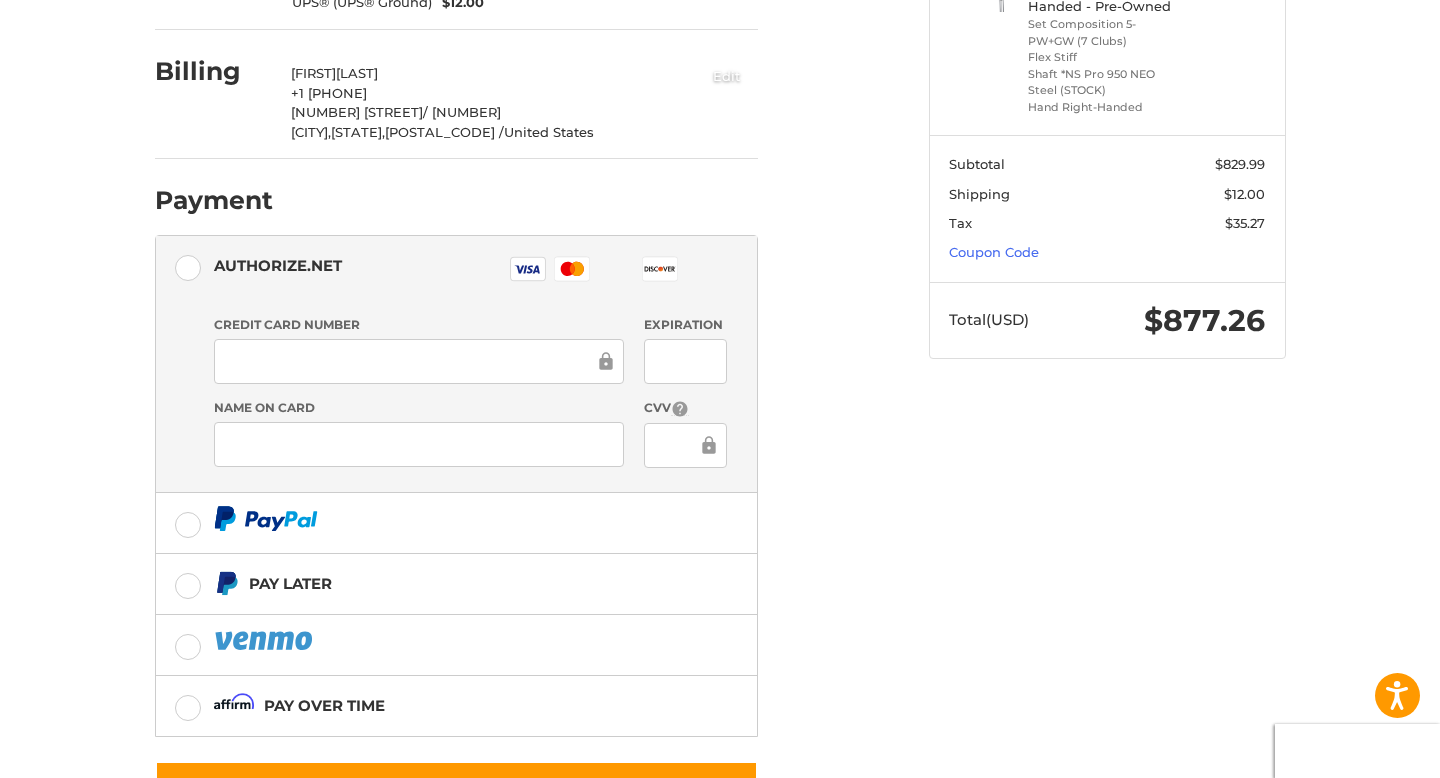 click on "Edit" at bounding box center [727, 75] 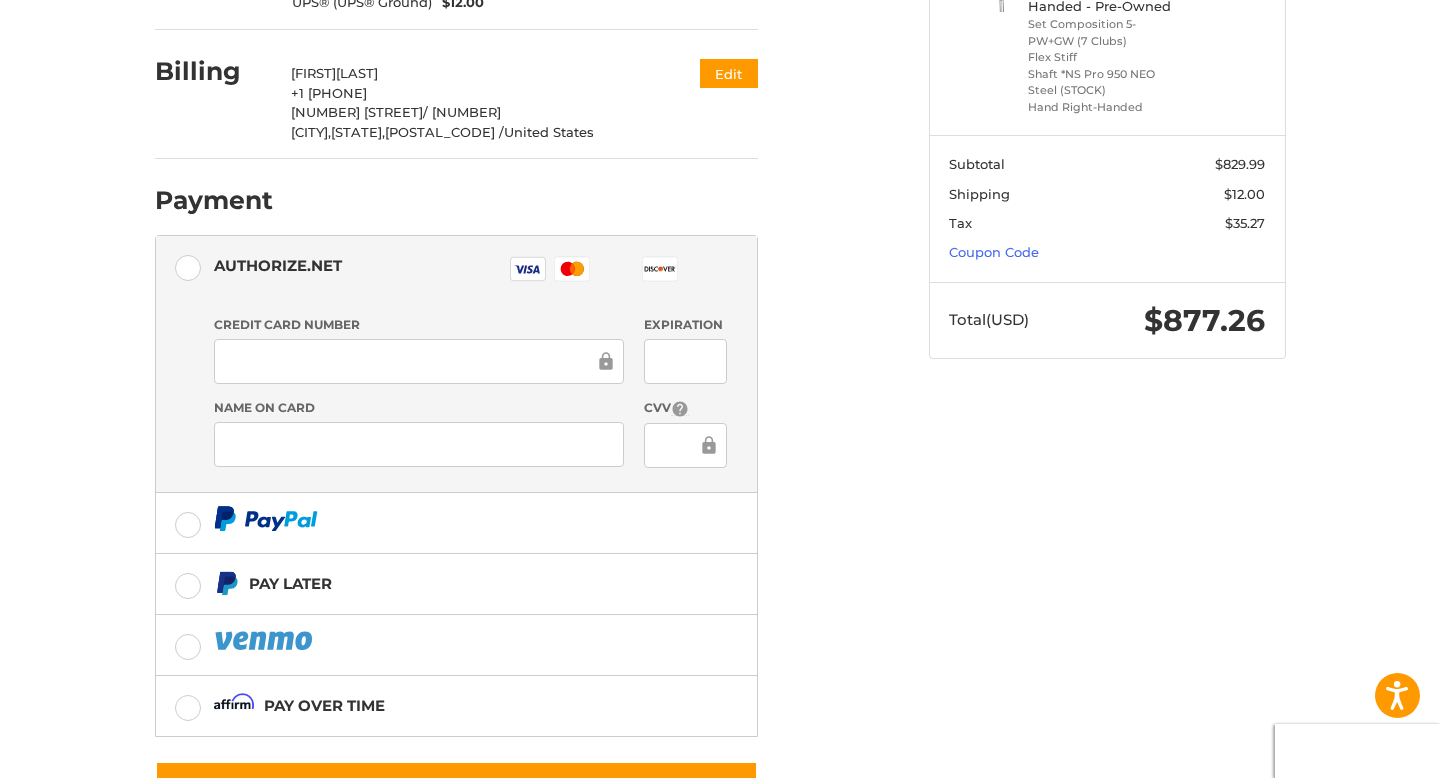 scroll, scrollTop: 0, scrollLeft: 0, axis: both 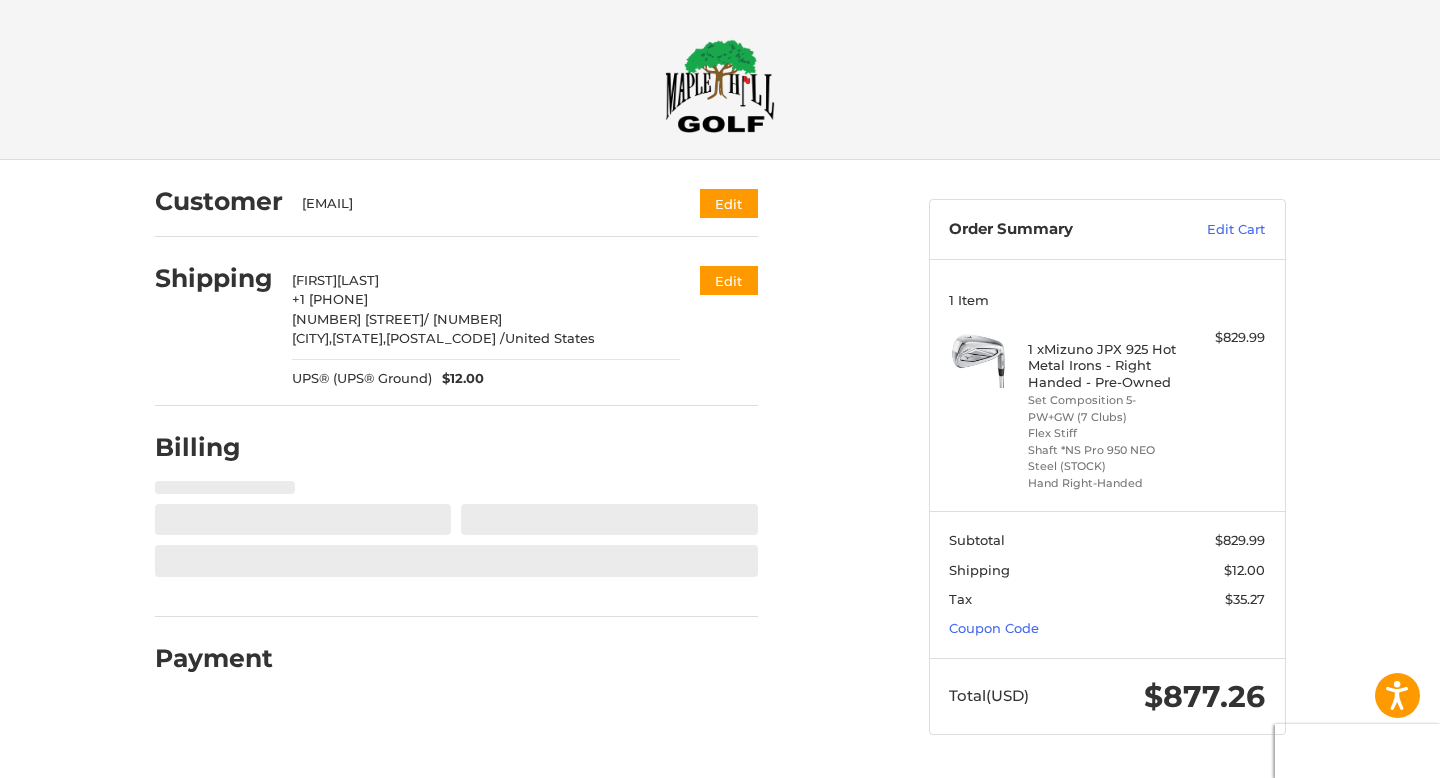 select on "**" 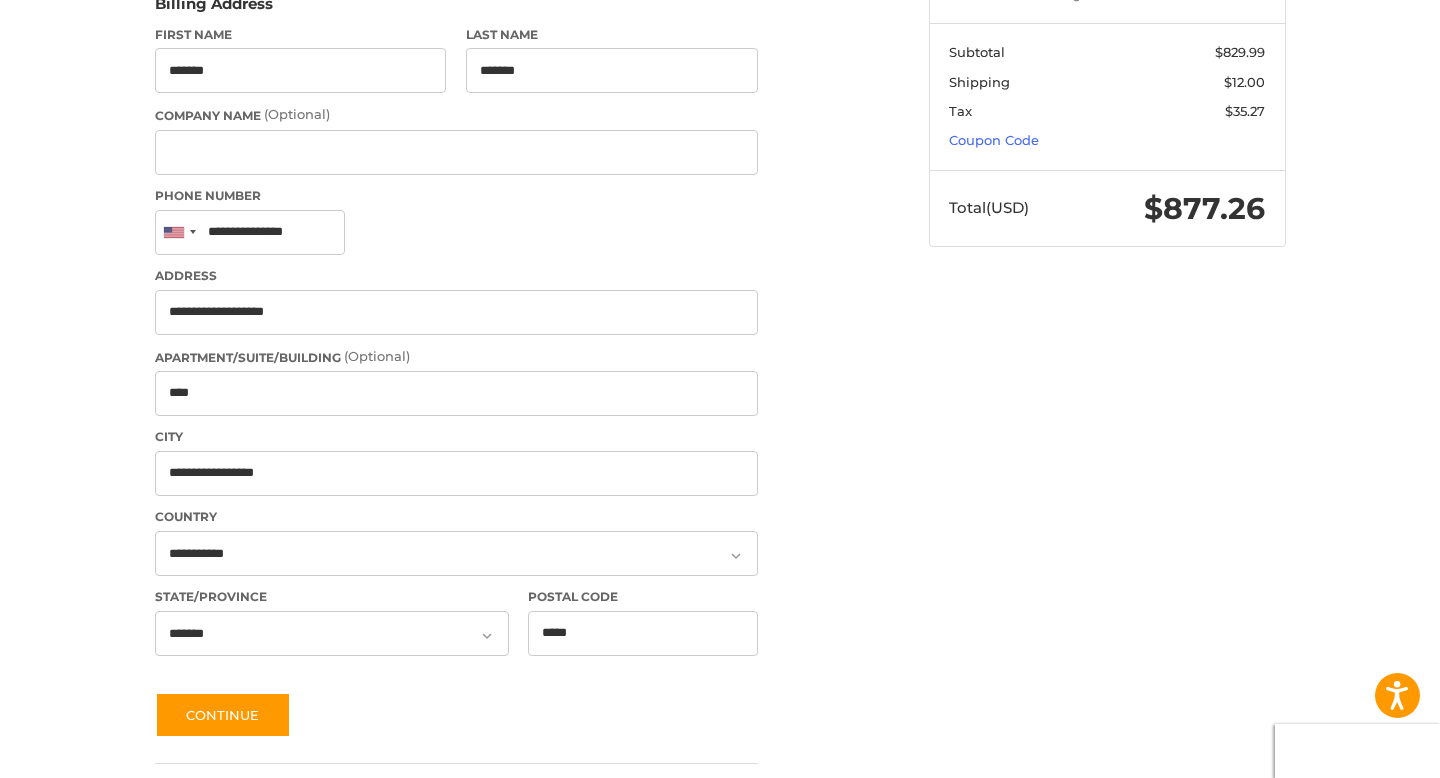 scroll, scrollTop: 569, scrollLeft: 0, axis: vertical 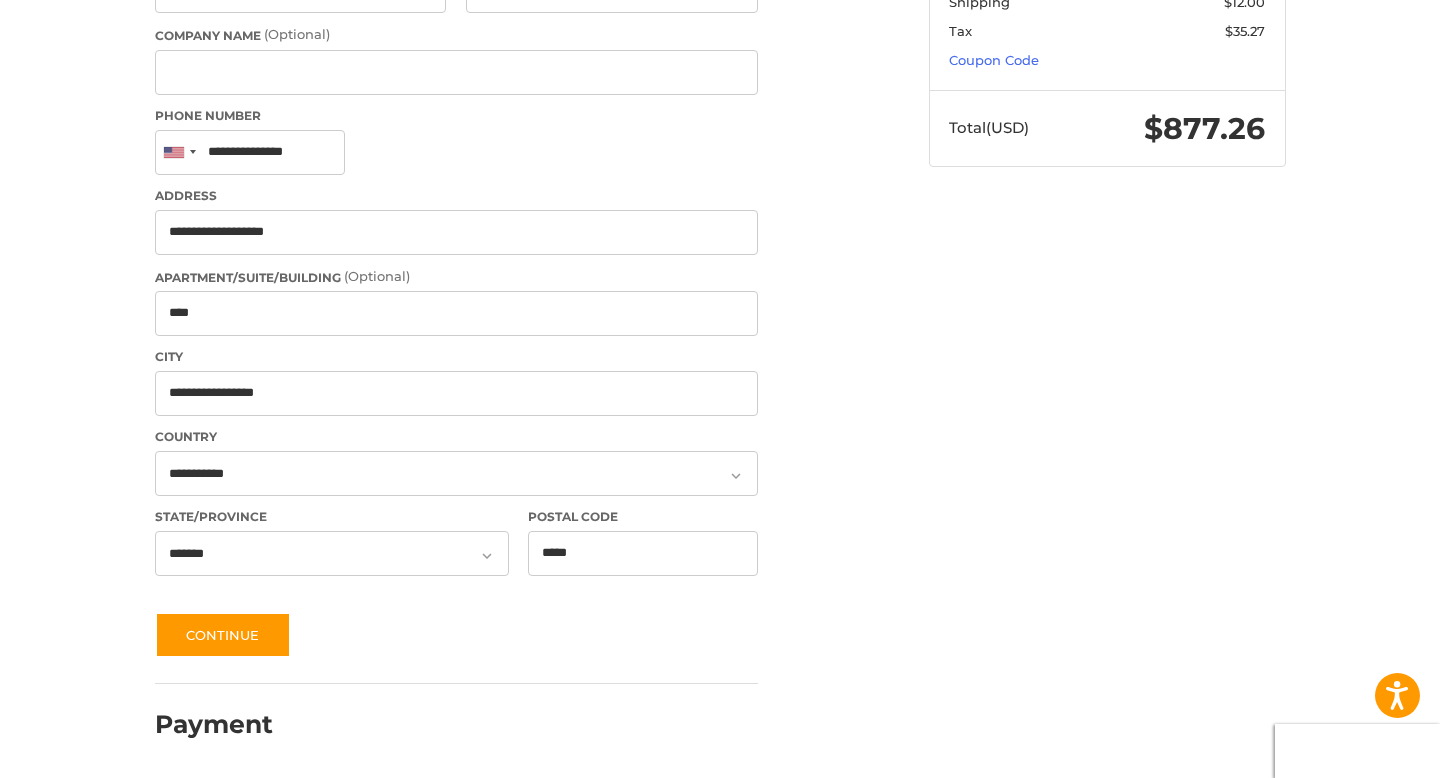 click on "First Name ******* Last Name ******* Company Name   (Optional) Phone Number United States +1 Afghanistan (‫افغانستان‬‎) +93 Albania (Shqipëri) +355 Algeria (‫الجزائر‬‎) +213 American Samoa +1 Andorra +376 Angola +244 Anguilla +1 Antigua and Barbuda +1 Argentina +54 Armenia (Հայաստան) +374 Aruba +297 Ascension Island +247 Australia +61 Austria (Österreich) +43 Azerbaijan (Azərbaycan) +994 Bahamas +1 Bahrain (‫البحرين‬‎) +973 Bangladesh (বাংলাদেশ) +880 Barbados +1 Belarus (Беларусь) +375 Belgium (België) +32 Belize +501 Benin (Bénin) +229 Bermuda +1 Bhutan (འབྲུག) +975 Bolivia +591 Bosnia and Herzegovina (Босна и Херцеговина) +387 Botswana +267 Brazil (Brasil) +55 British Indian Ocean Territory +246 British Virgin Islands +1 Brunei +673 Bulgaria (България) +359 Burkina Faso +226 Burundi (Uburundi) +257 Cambodia (កម្ពុជា) +855 Cameroon (Cameroun) +237 Canada +1 Cape Verde (Kabu Verdi) +1" at bounding box center [456, 302] 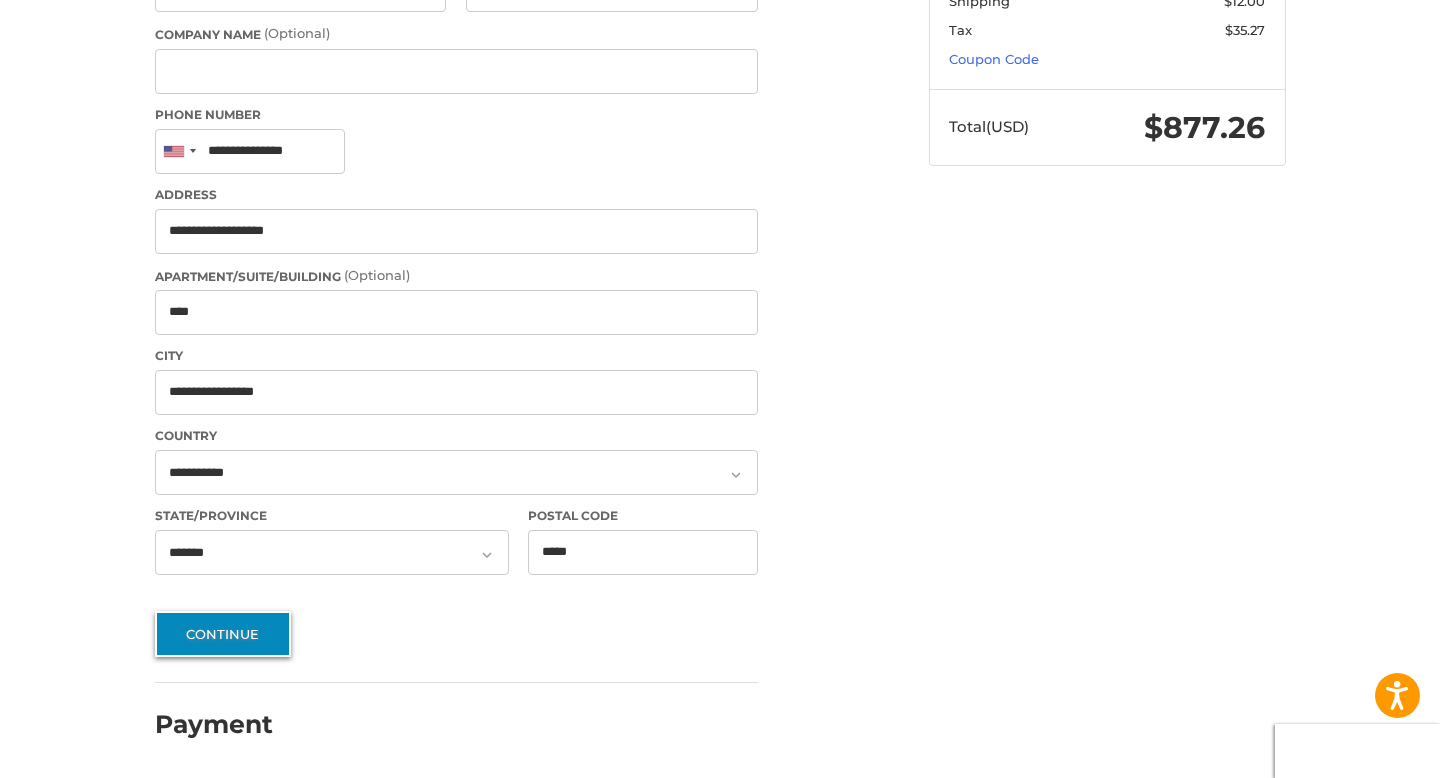 click on "Continue" at bounding box center (223, 634) 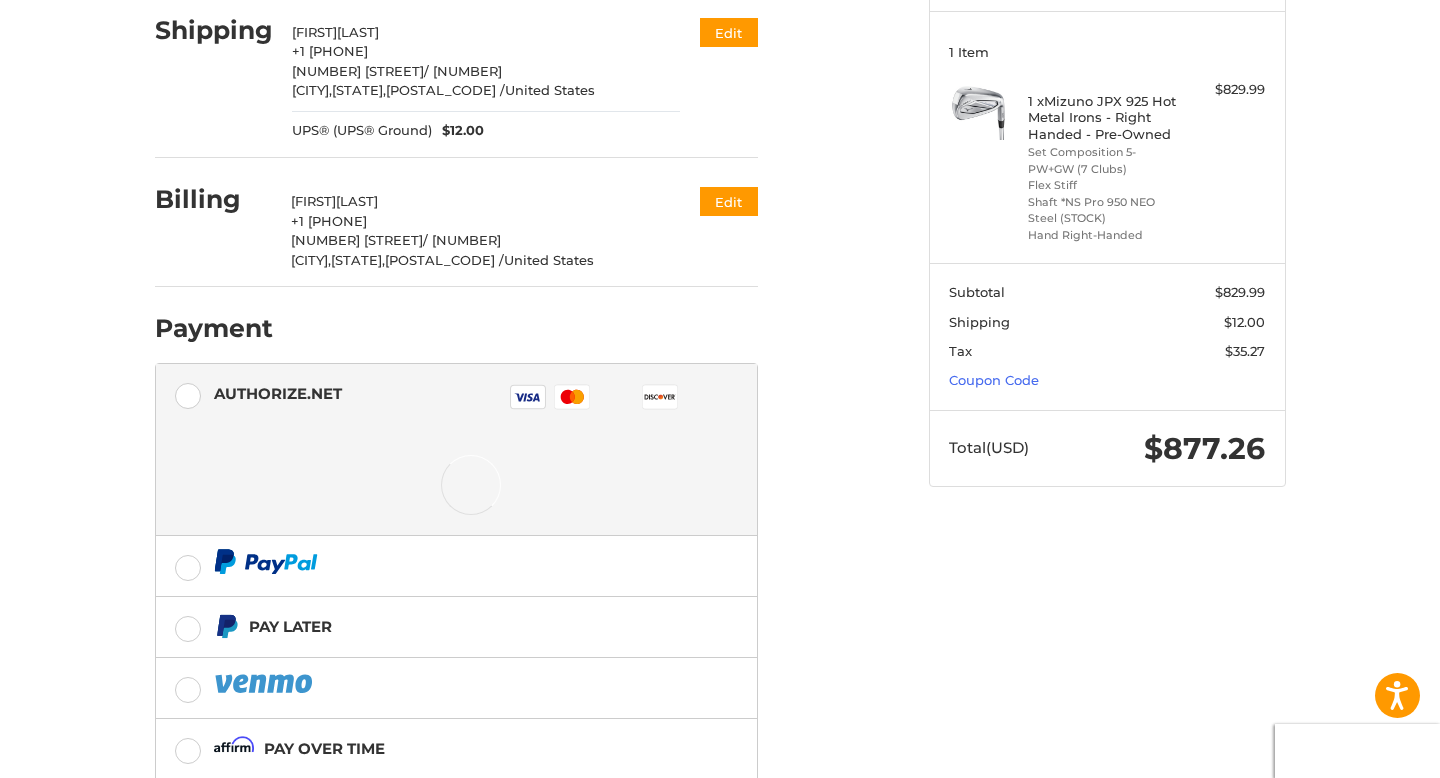 scroll, scrollTop: 262, scrollLeft: 0, axis: vertical 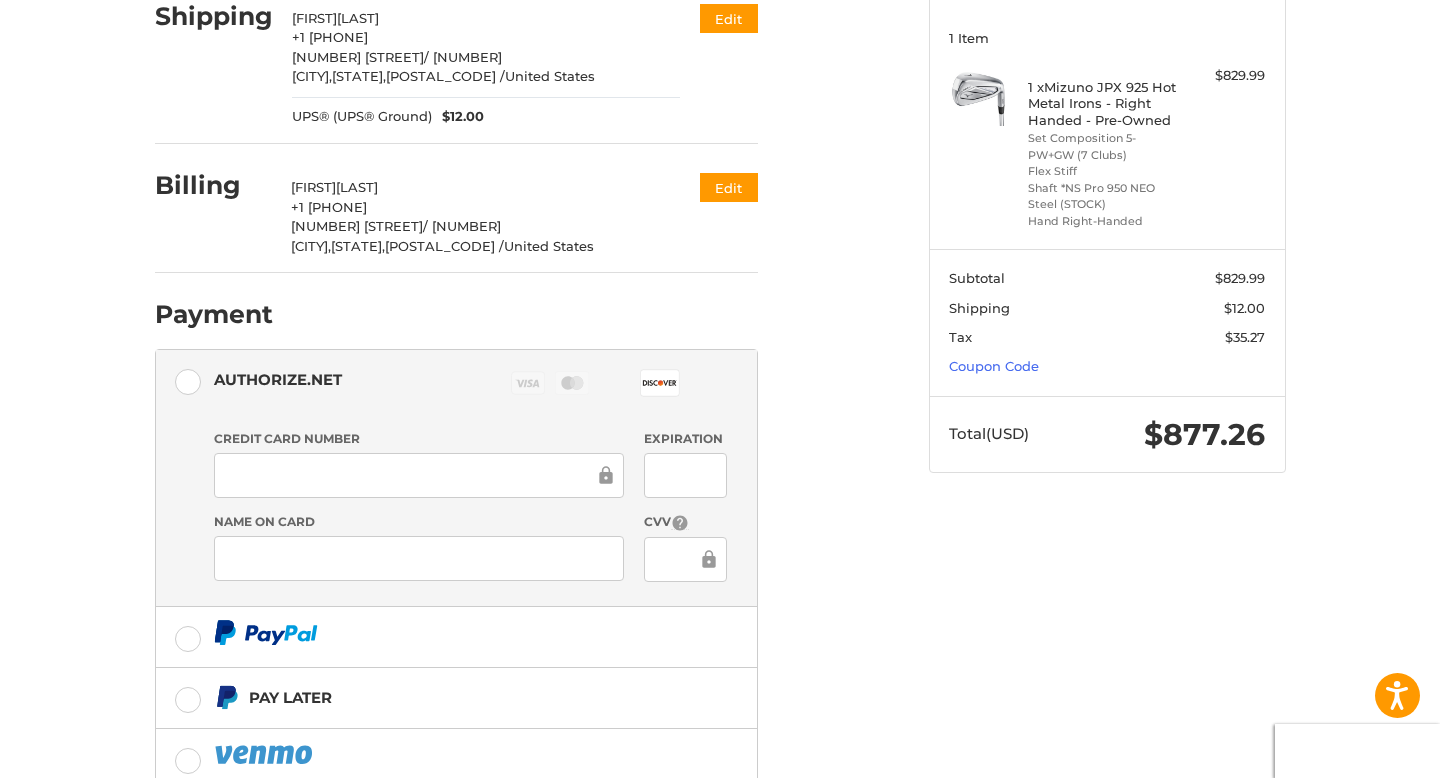 click on "Customer [EMAIL] Edit Shipping [FIRST]  [LAST]   +1 [PHONE] [NUMBER] [STREET]   / [NUMBER] [CITY],  [STATE],  [POSTAL_CODE] /  United States  UPS® (UPS® Ground) $12.00 Edit Billing [FIRST]  [LAST]   +1 [PHONE] [NUMBER] [STREET]   / [NUMBER] [CITY],  [STATE],  [POSTAL_CODE] /  United States  Edit Payment Payment Methods Authorize.net Authorize.net Visa Master Amex Discover Diners Club JCB Credit card Credit Card Number Expiration Name on Card CVV Pay Later Pay over time Redeemable Payments Coupon Code Place Order" at bounding box center [527, 427] 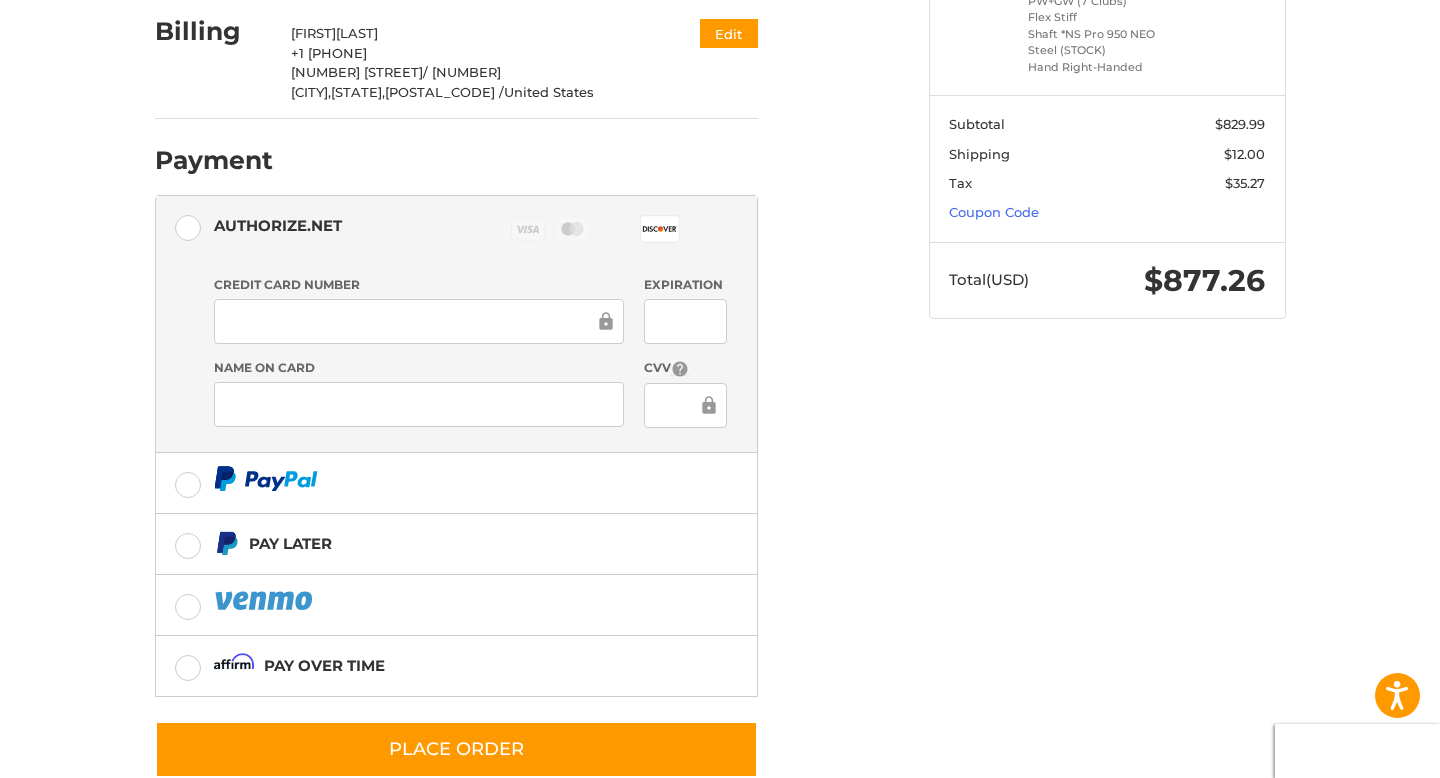 scroll, scrollTop: 461, scrollLeft: 0, axis: vertical 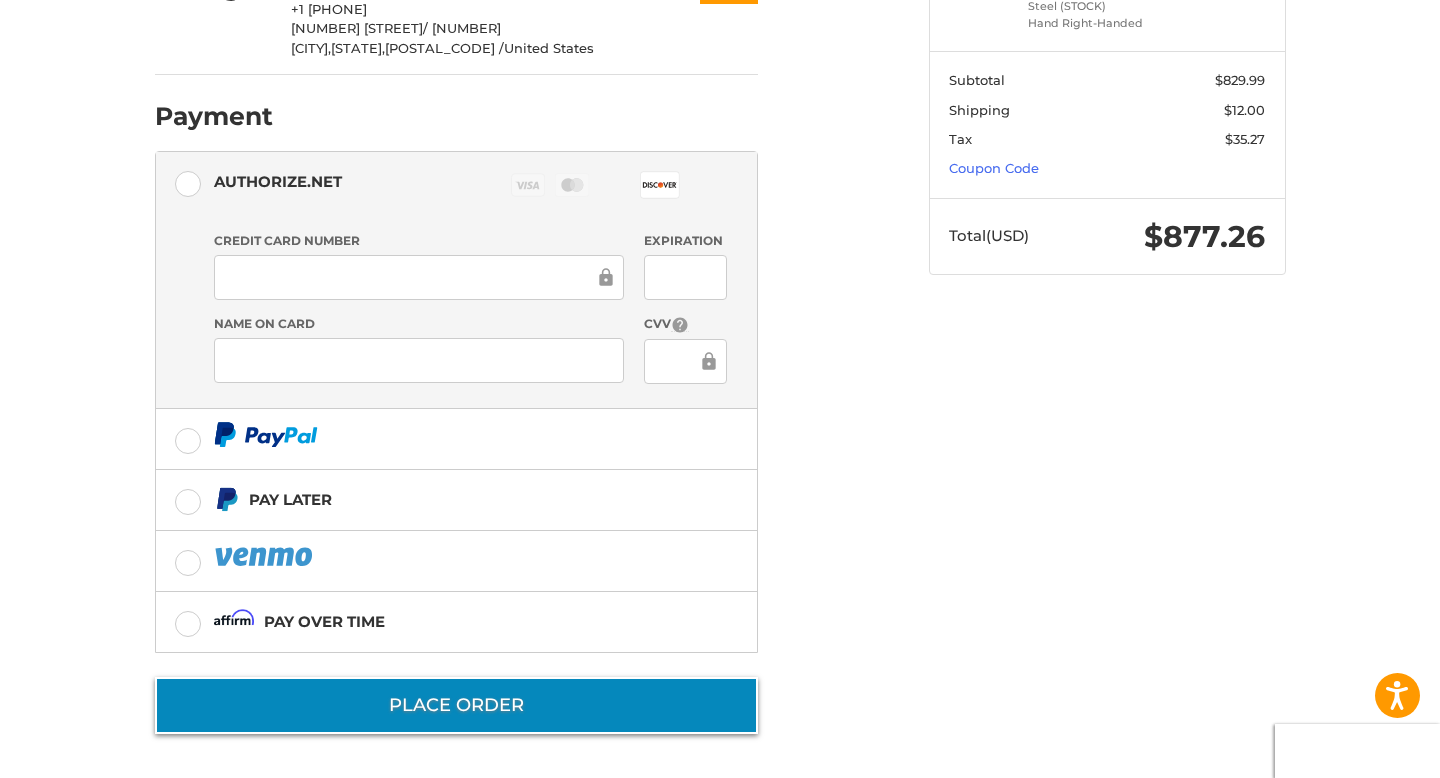 click on "Place Order" at bounding box center [456, 705] 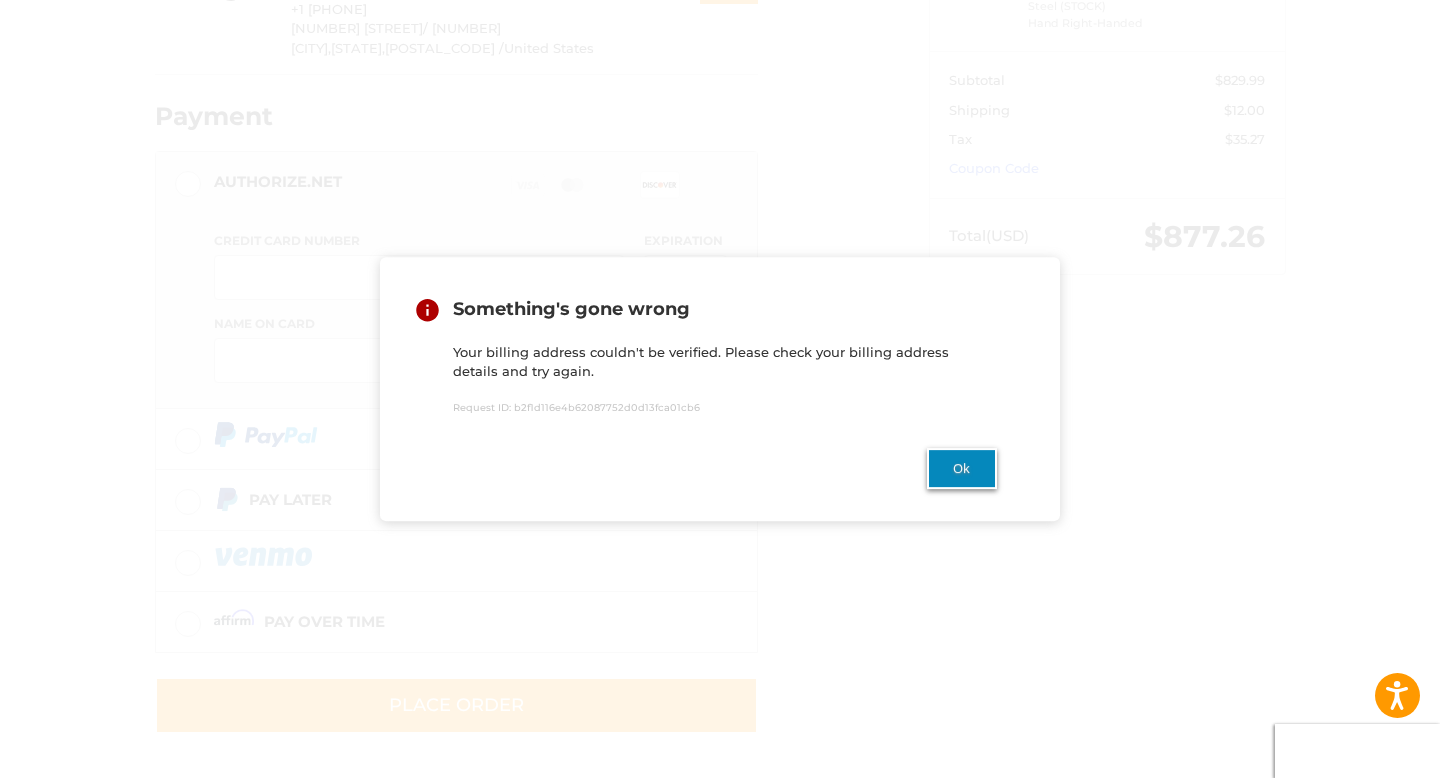 click on "Ok" at bounding box center (962, 468) 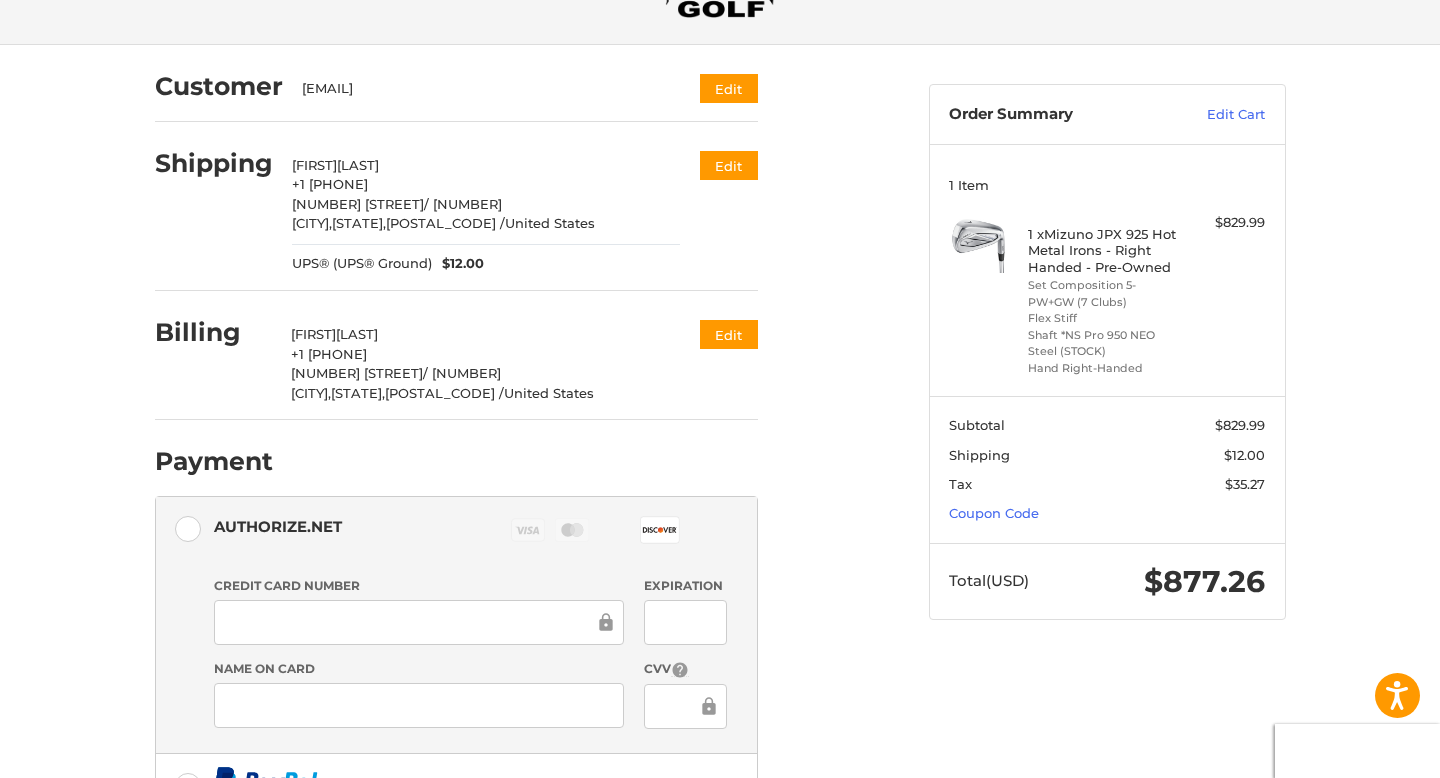 scroll, scrollTop: 44, scrollLeft: 0, axis: vertical 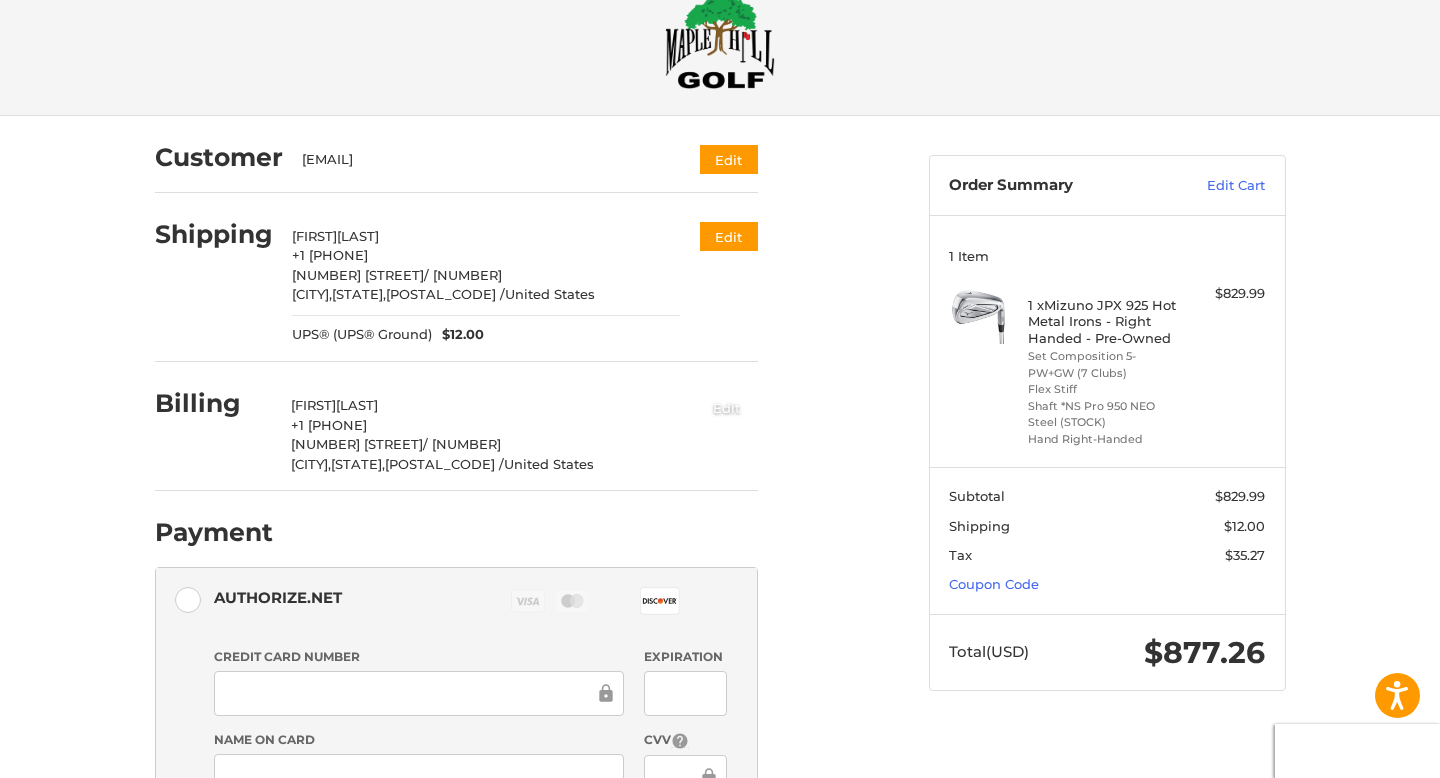 click on "Edit" at bounding box center (727, 407) 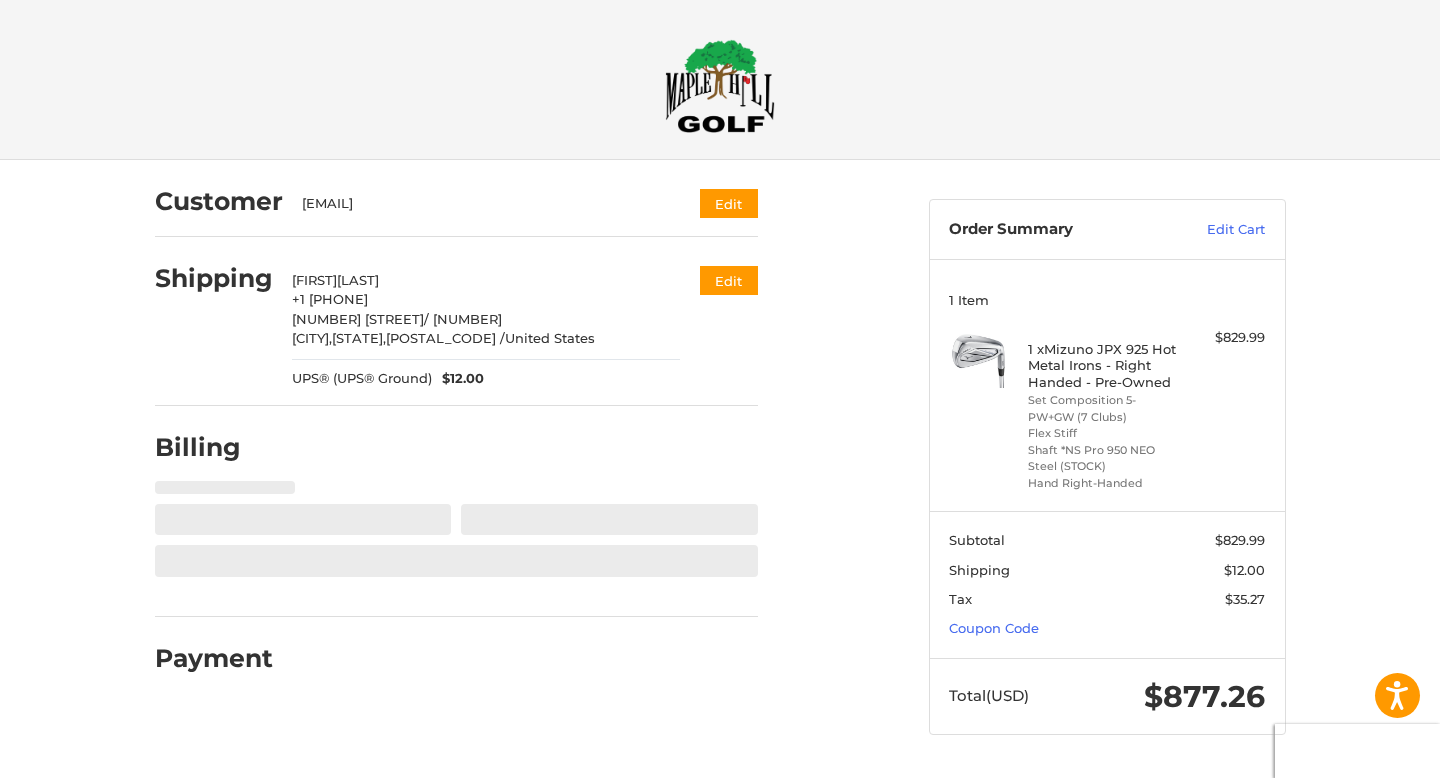 scroll, scrollTop: 0, scrollLeft: 0, axis: both 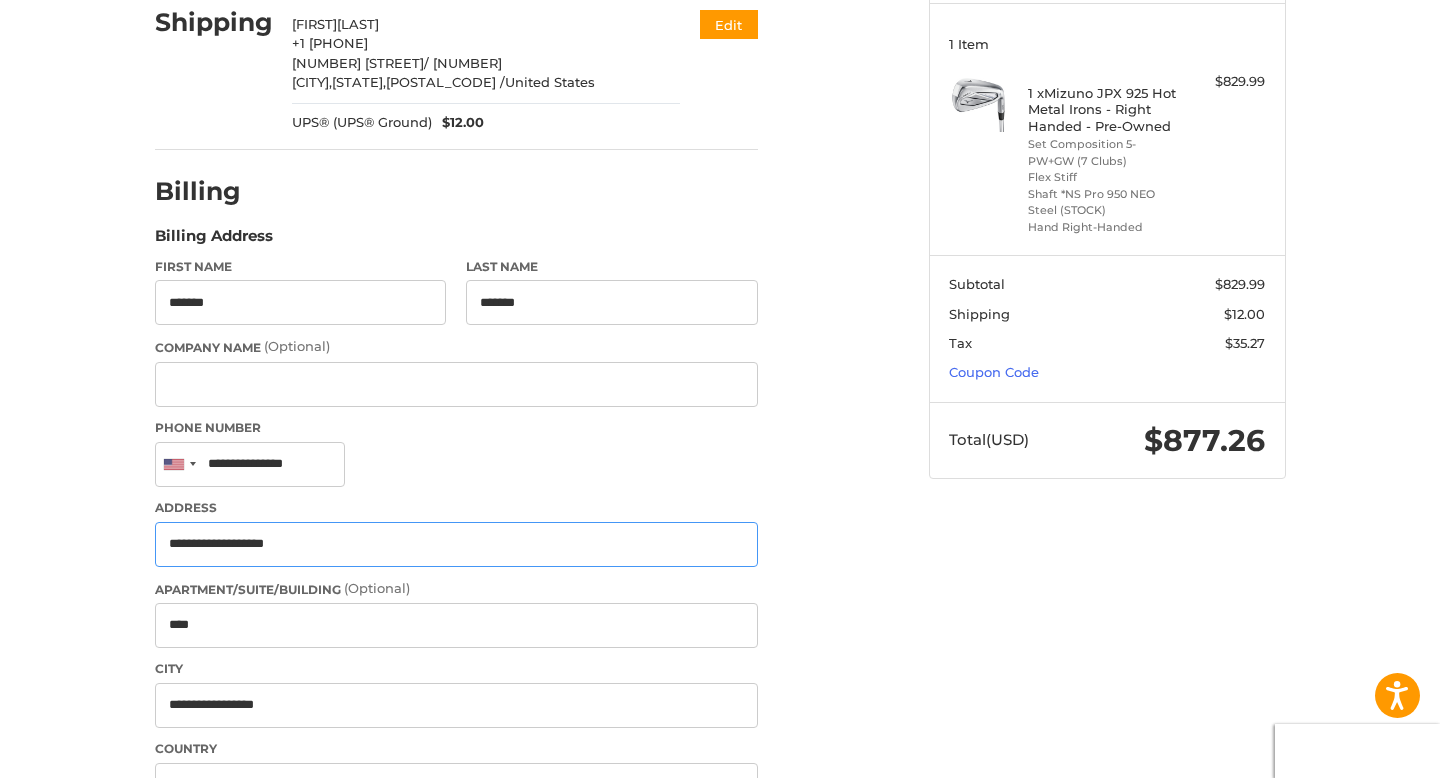 click on "**********" at bounding box center (456, 544) 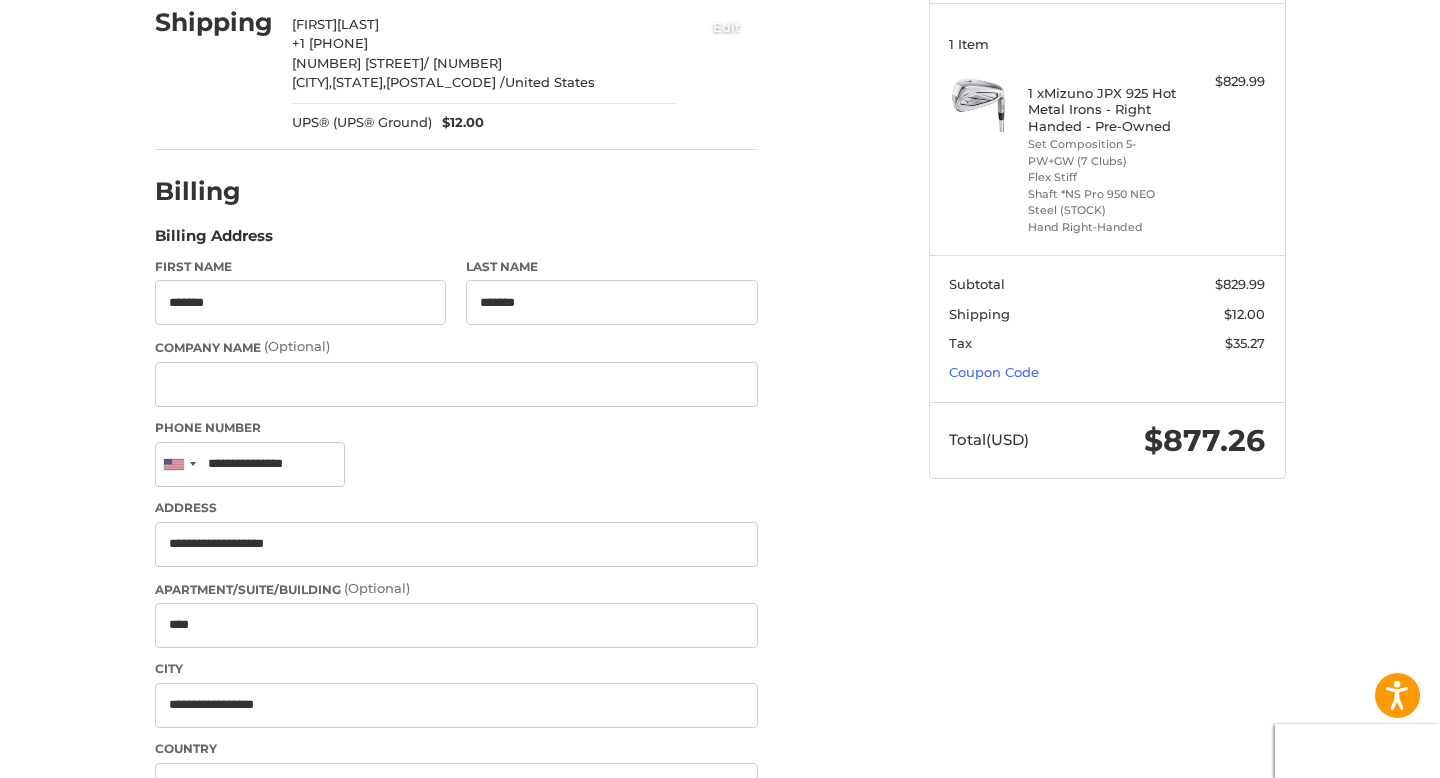 click on "Edit" at bounding box center (727, 26) 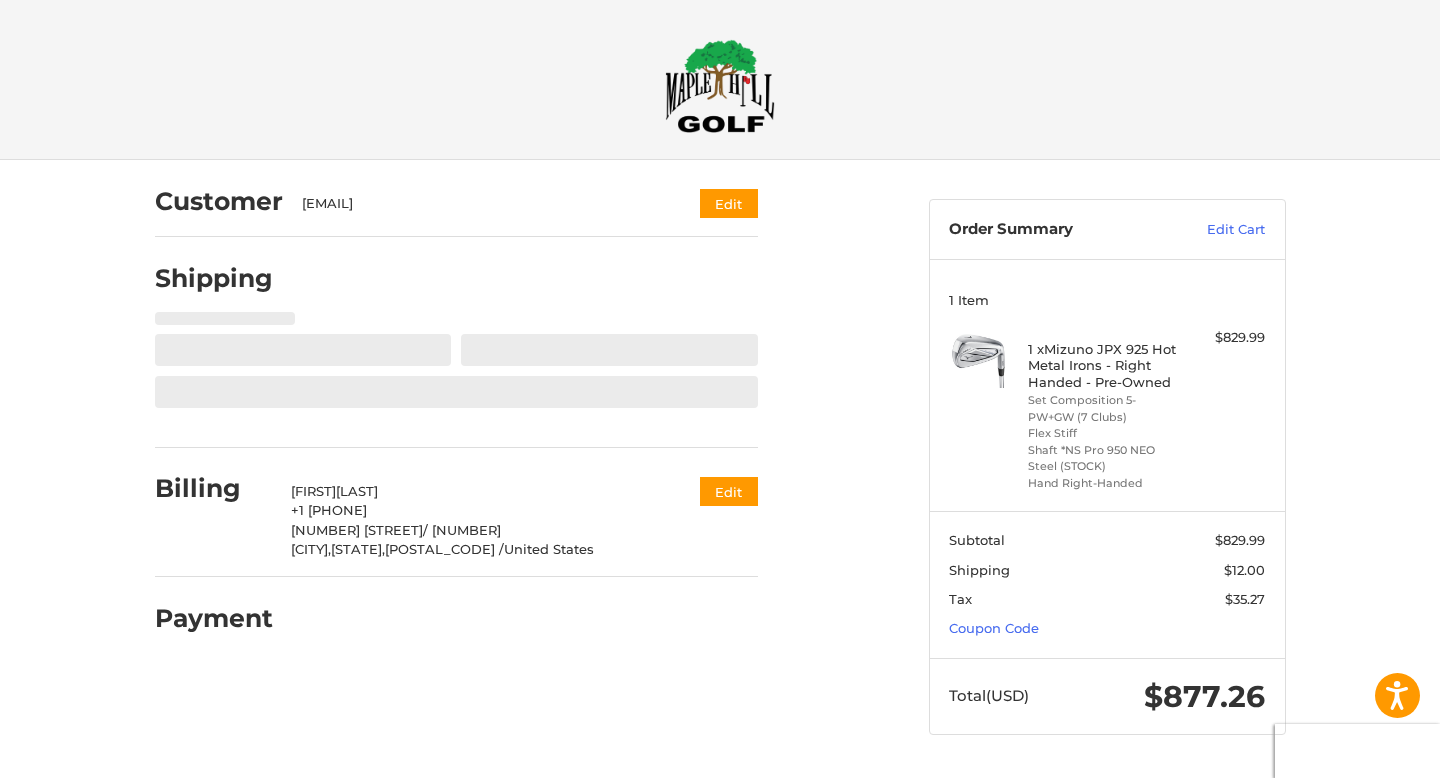 scroll, scrollTop: 0, scrollLeft: 0, axis: both 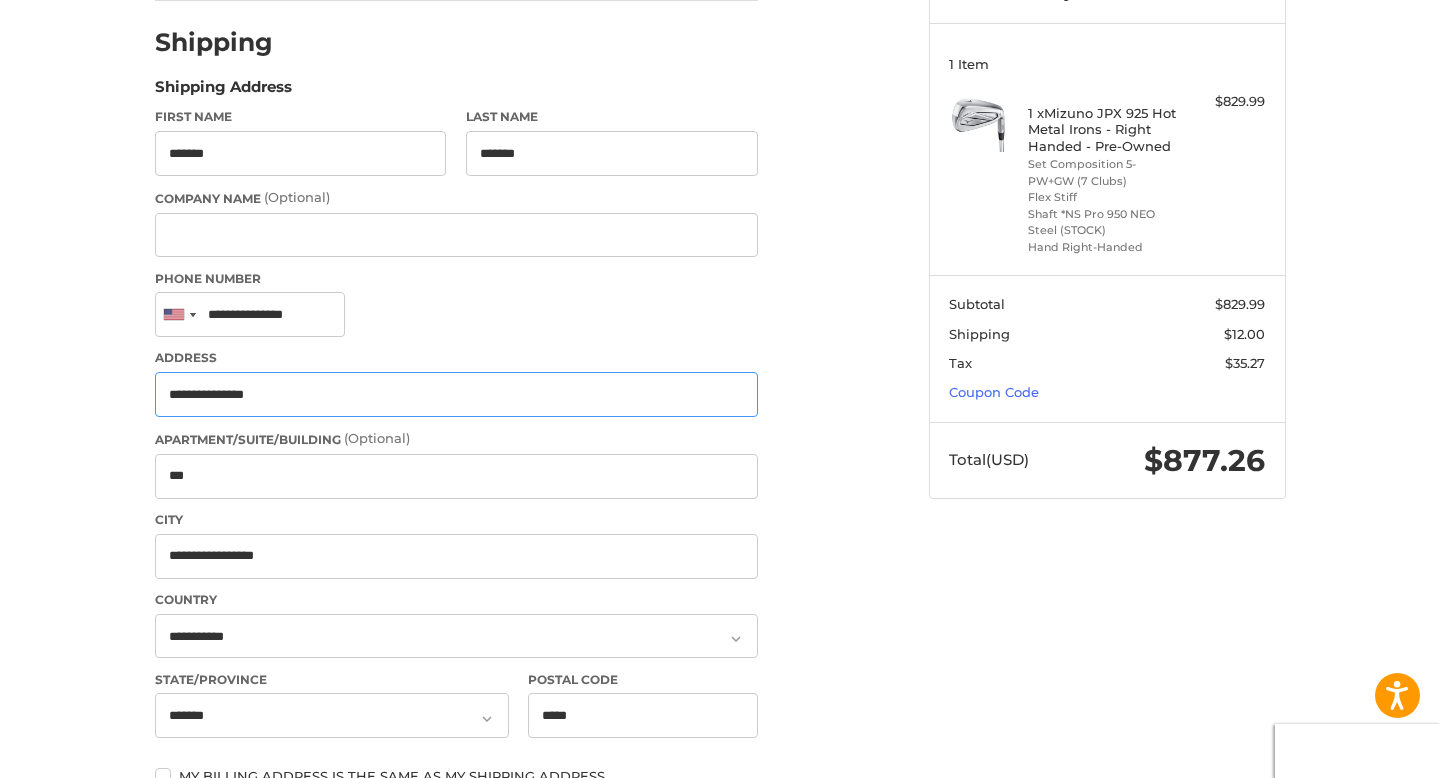 click on "**********" at bounding box center [456, 394] 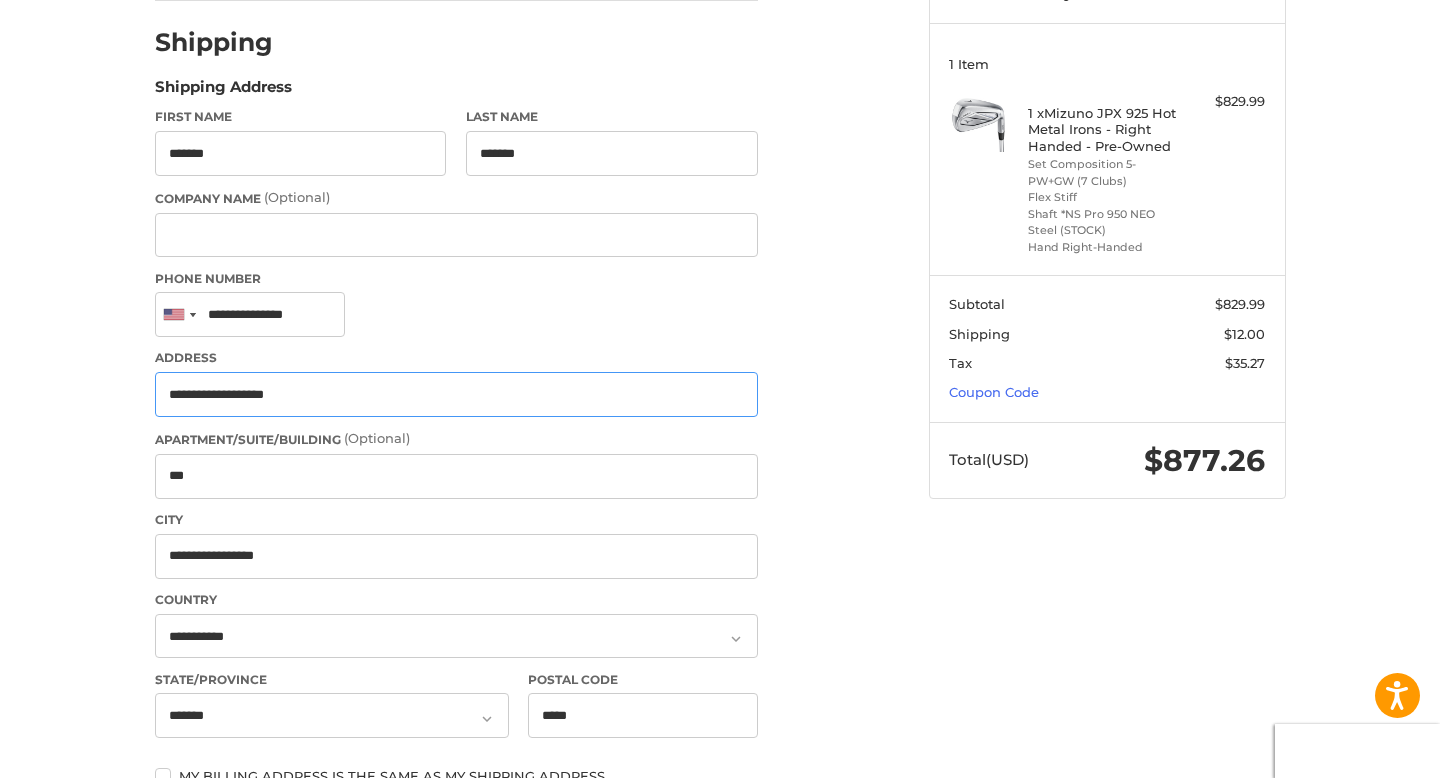 type on "**********" 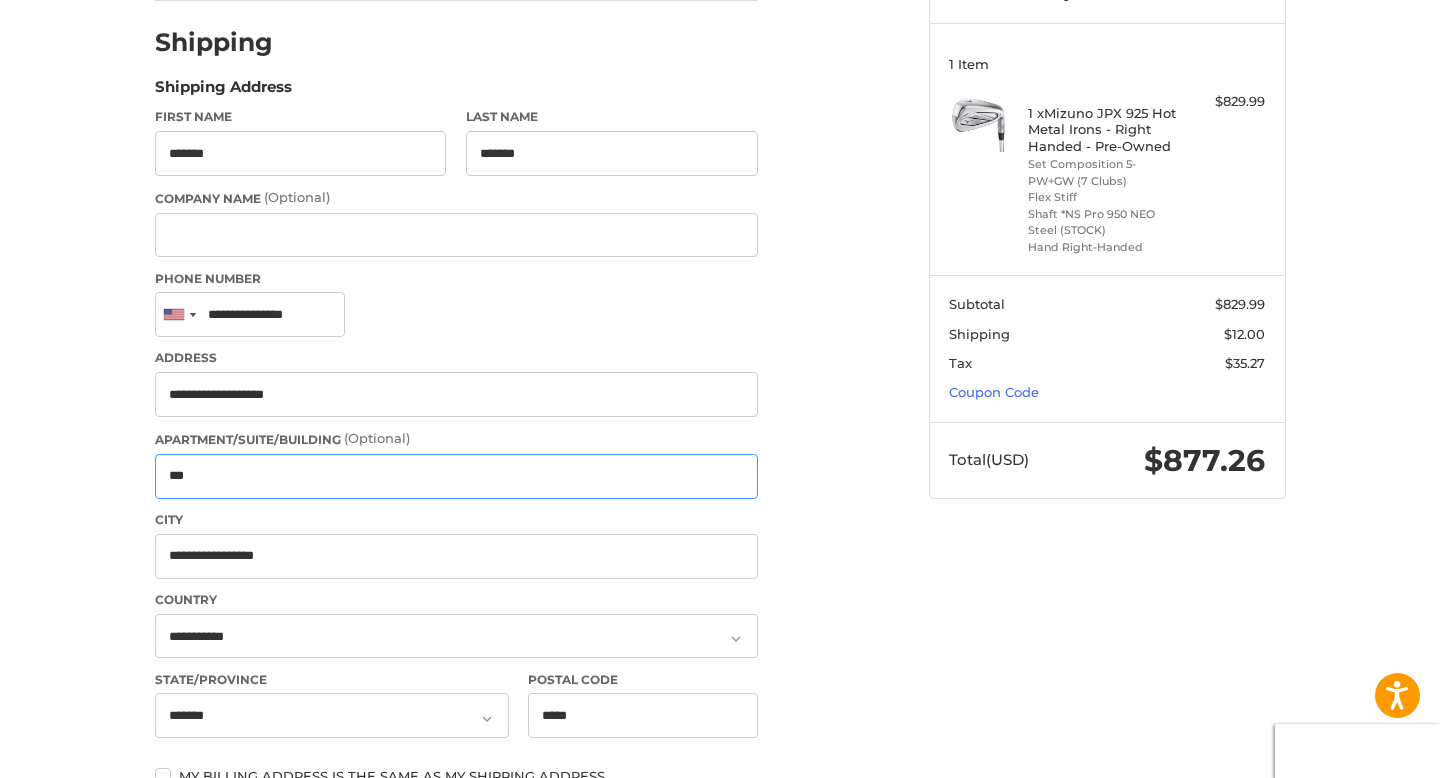 click on "***" at bounding box center [456, 476] 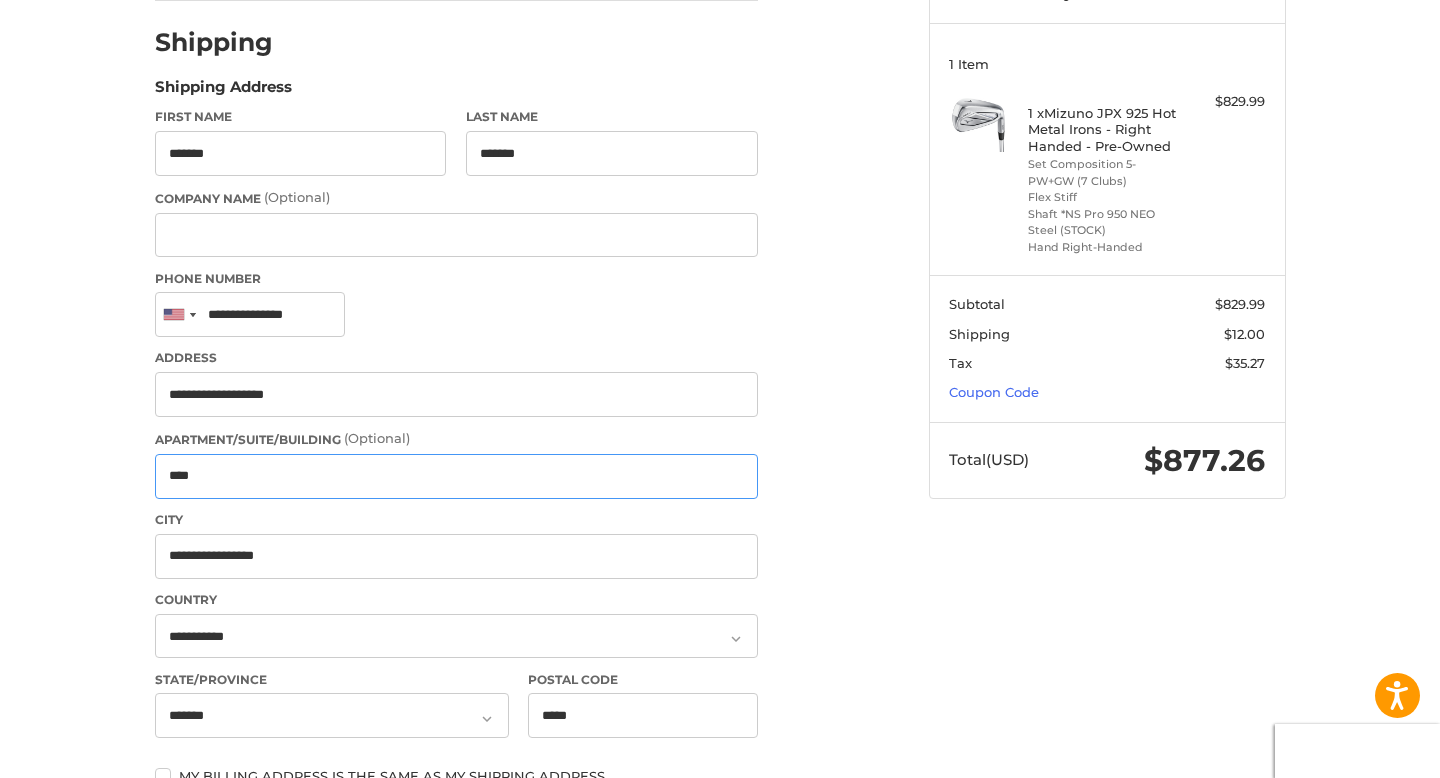 scroll, scrollTop: 803, scrollLeft: 0, axis: vertical 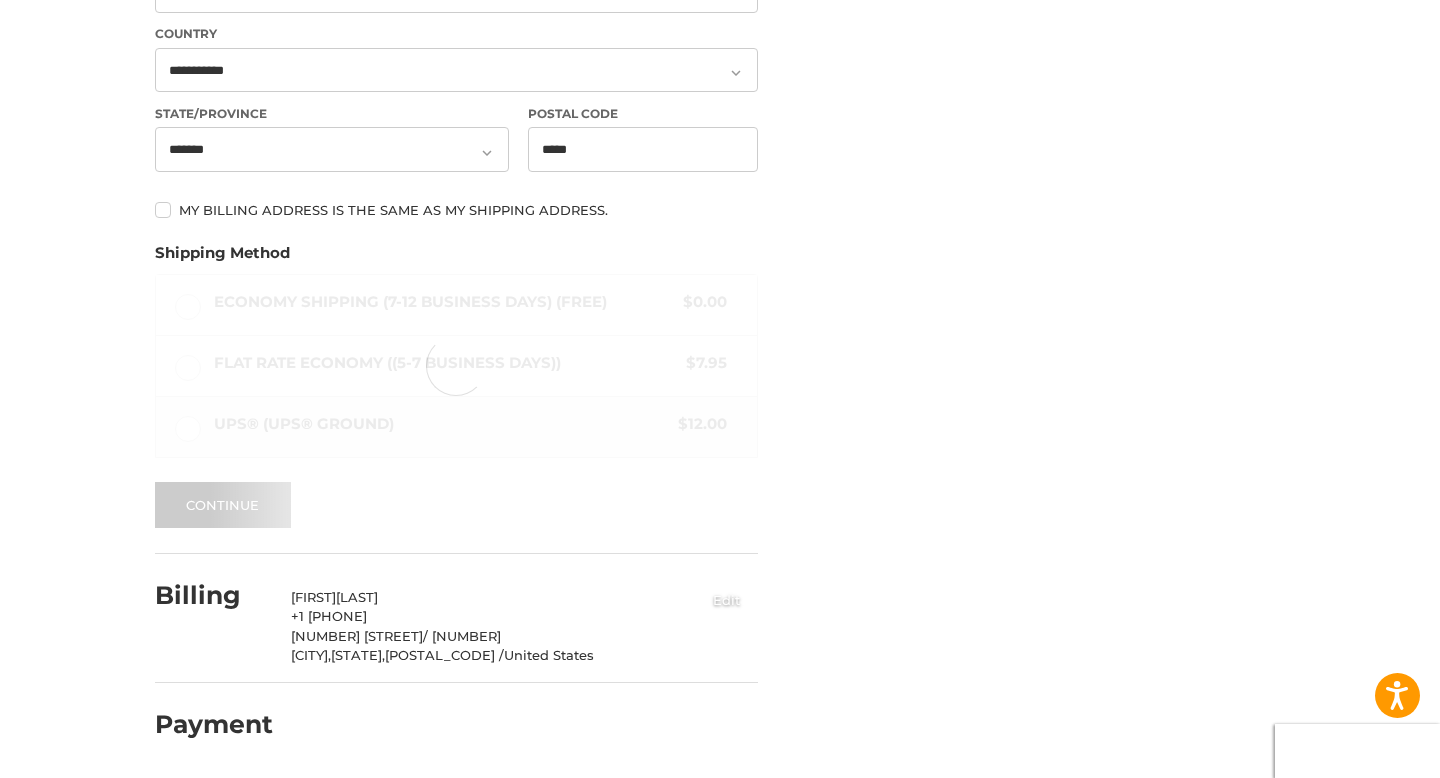 type on "****" 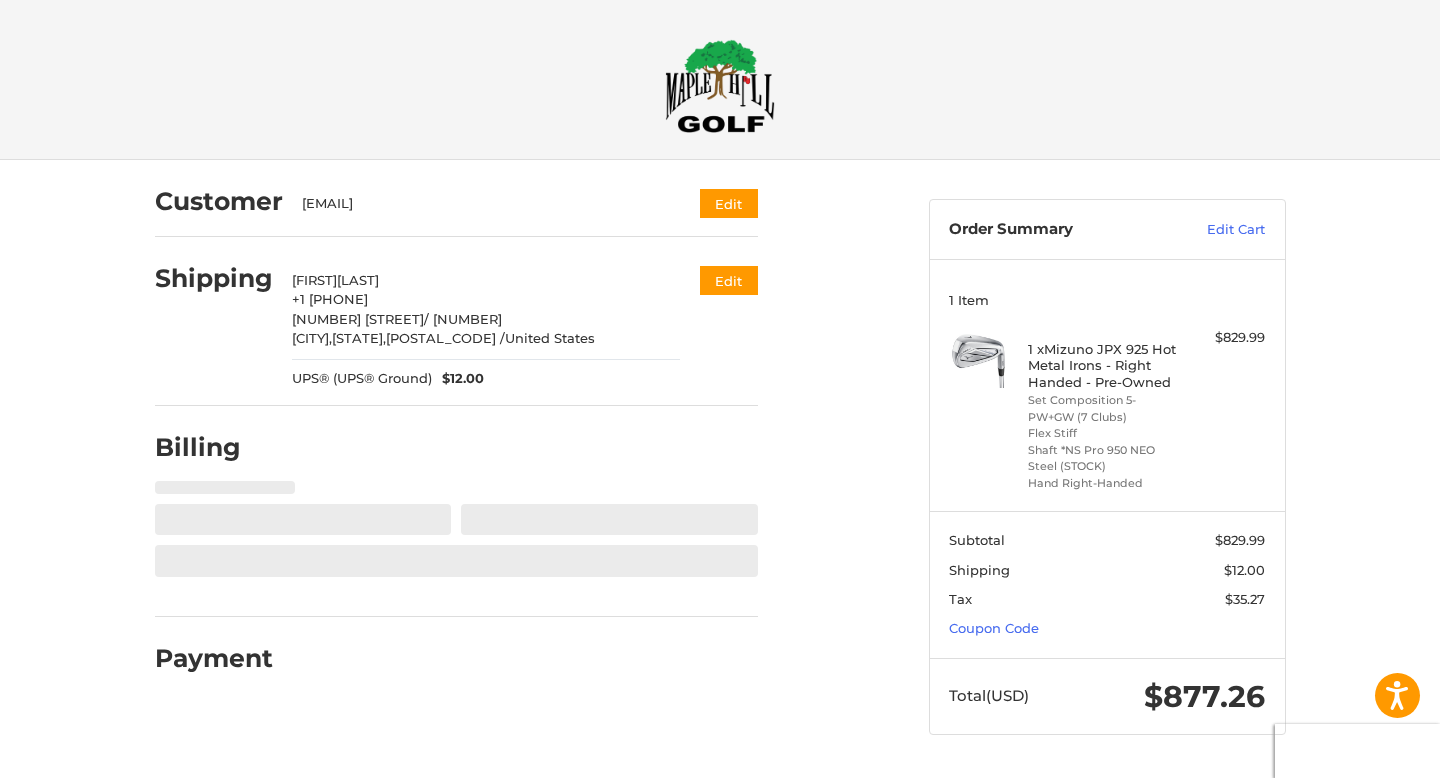 select on "**" 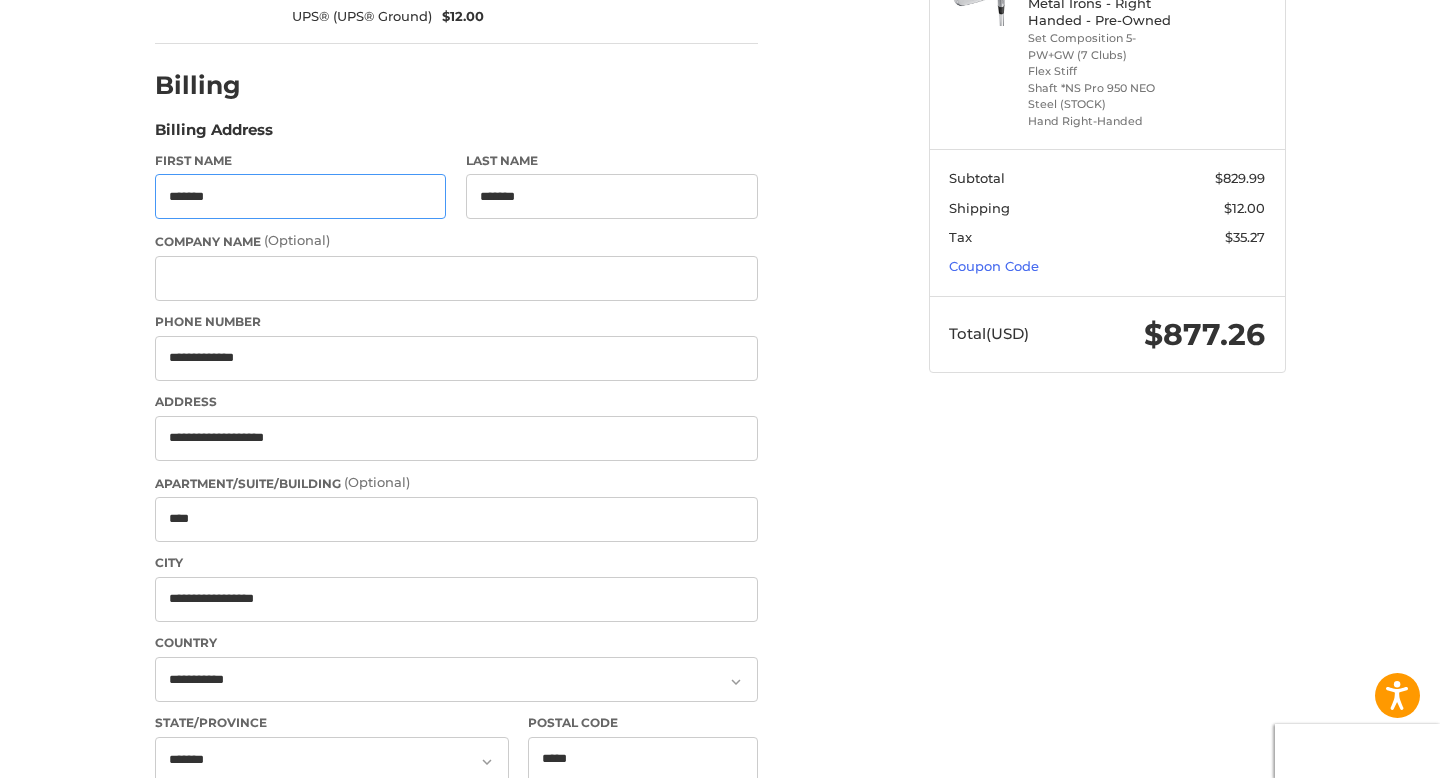 type on "**********" 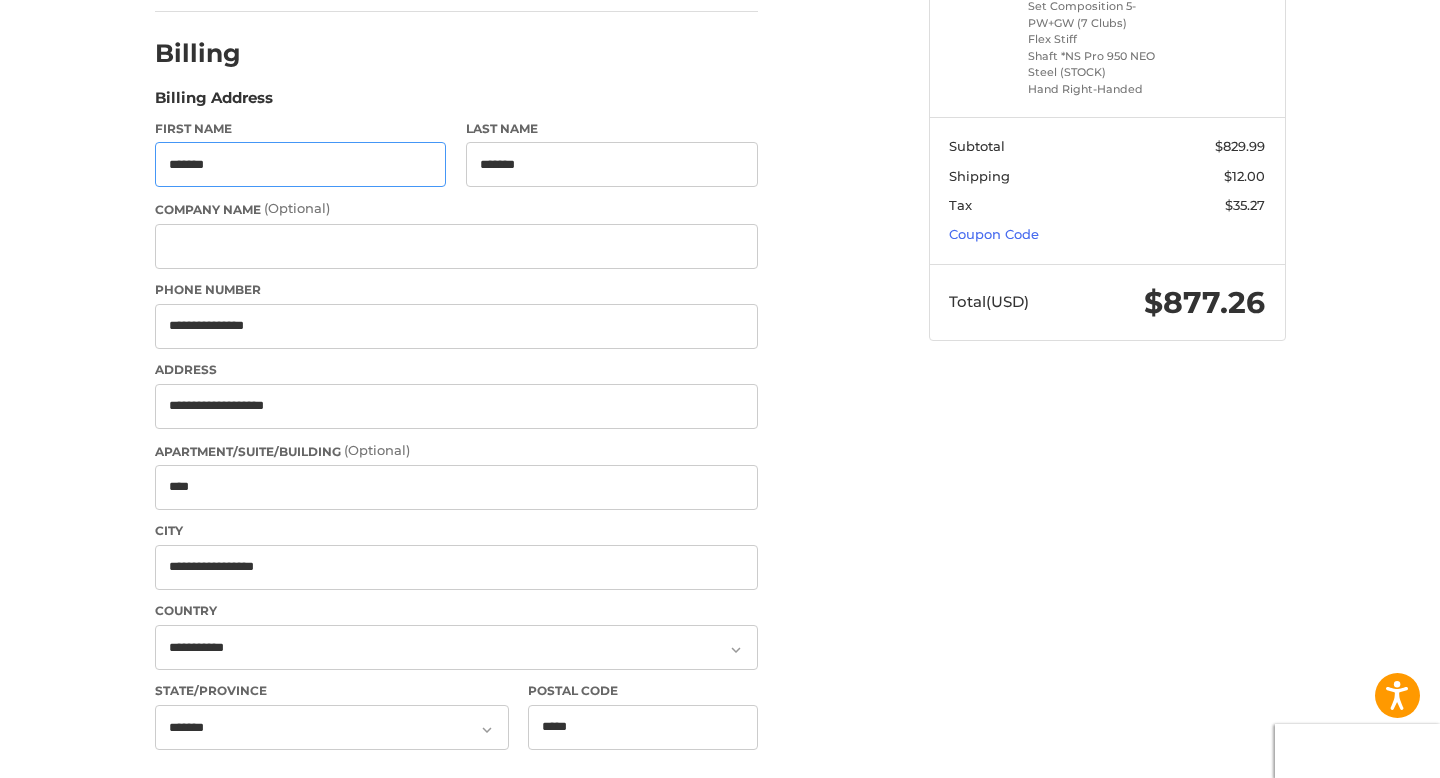 scroll, scrollTop: 406, scrollLeft: 0, axis: vertical 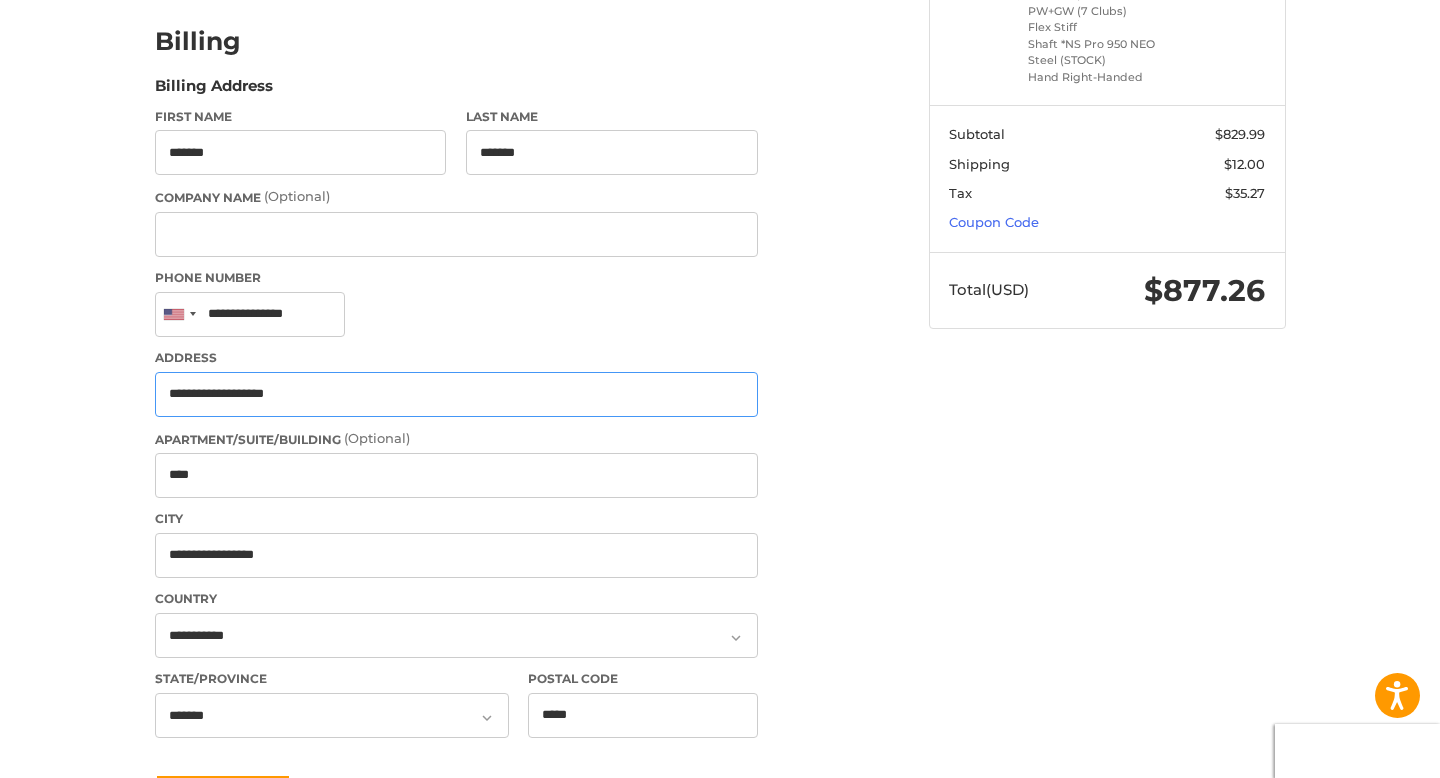 click on "**********" at bounding box center (456, 394) 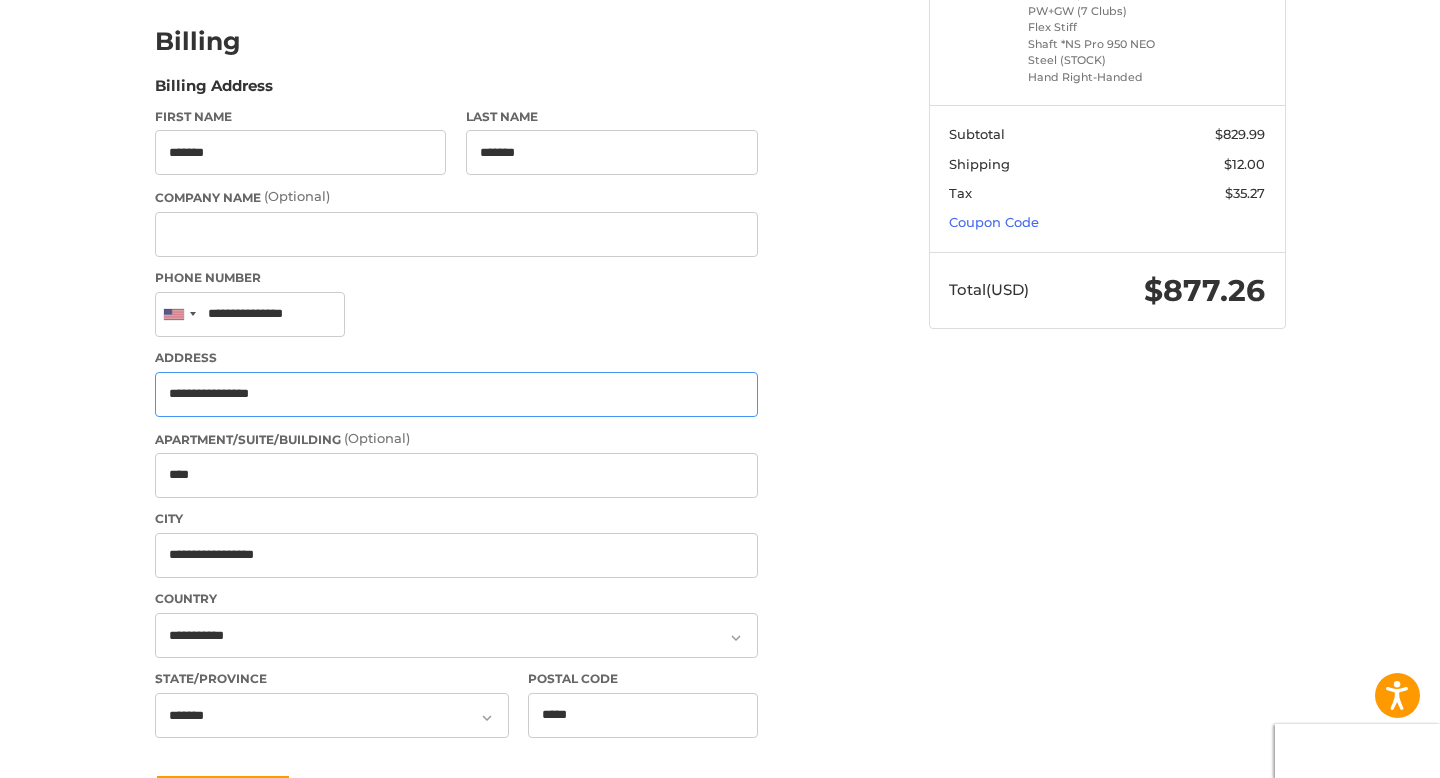 type on "**********" 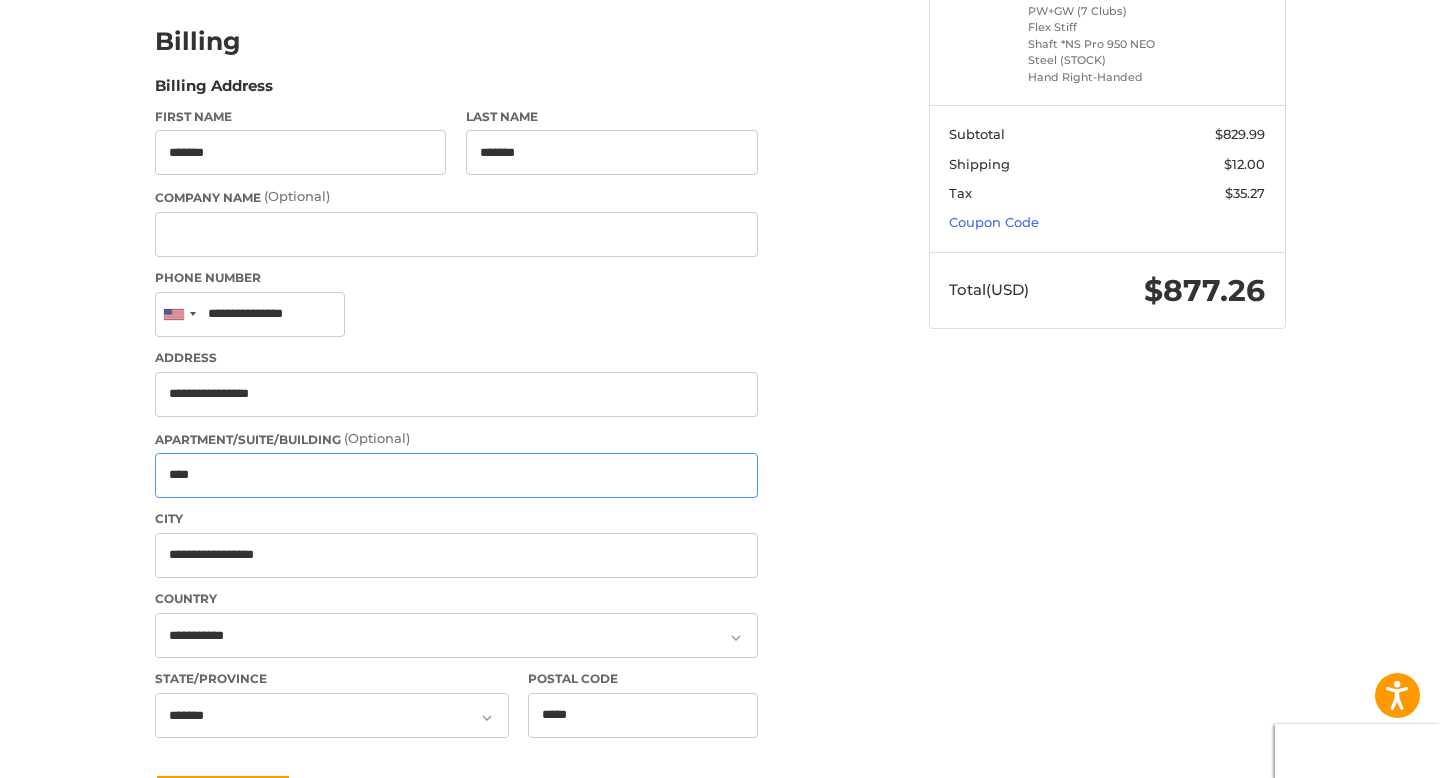 click on "****" at bounding box center (456, 475) 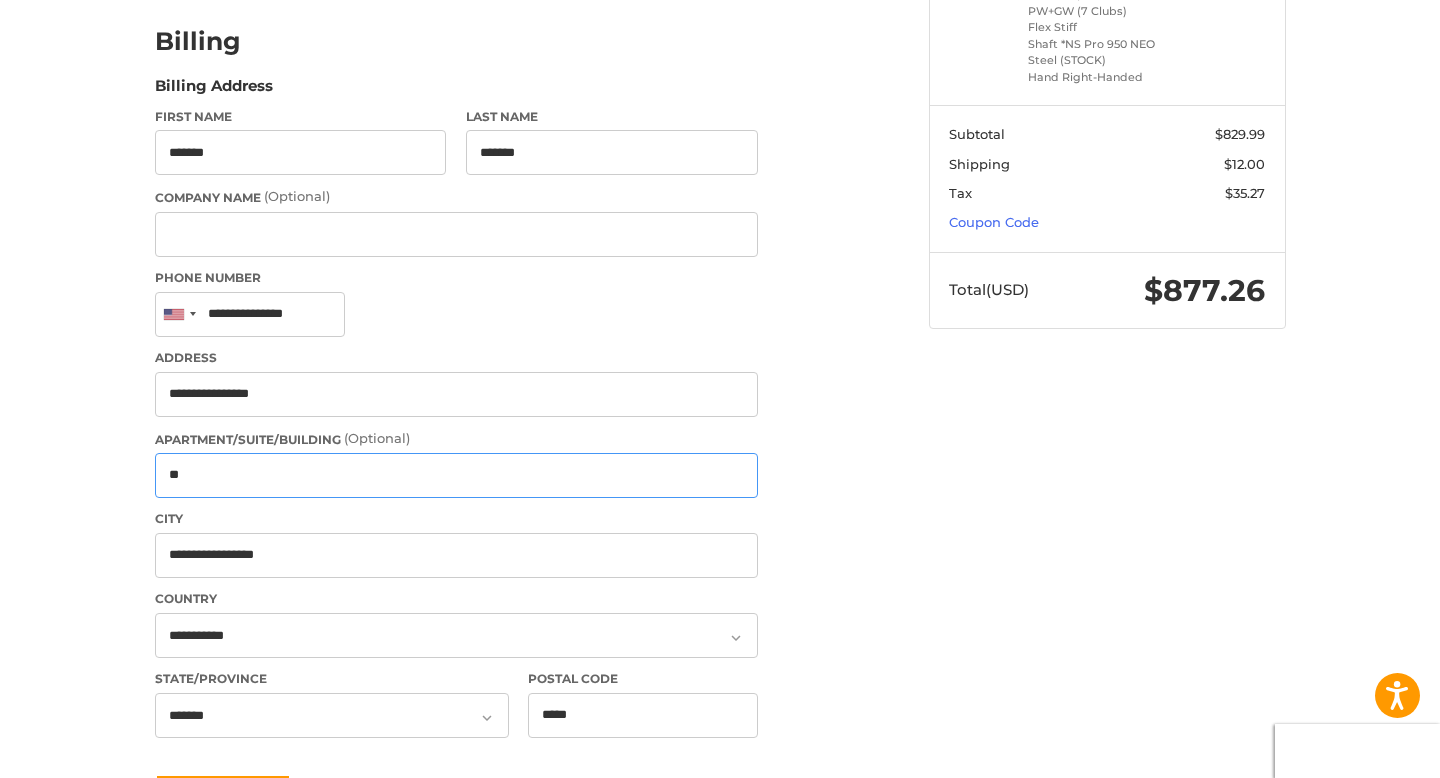 type on "*" 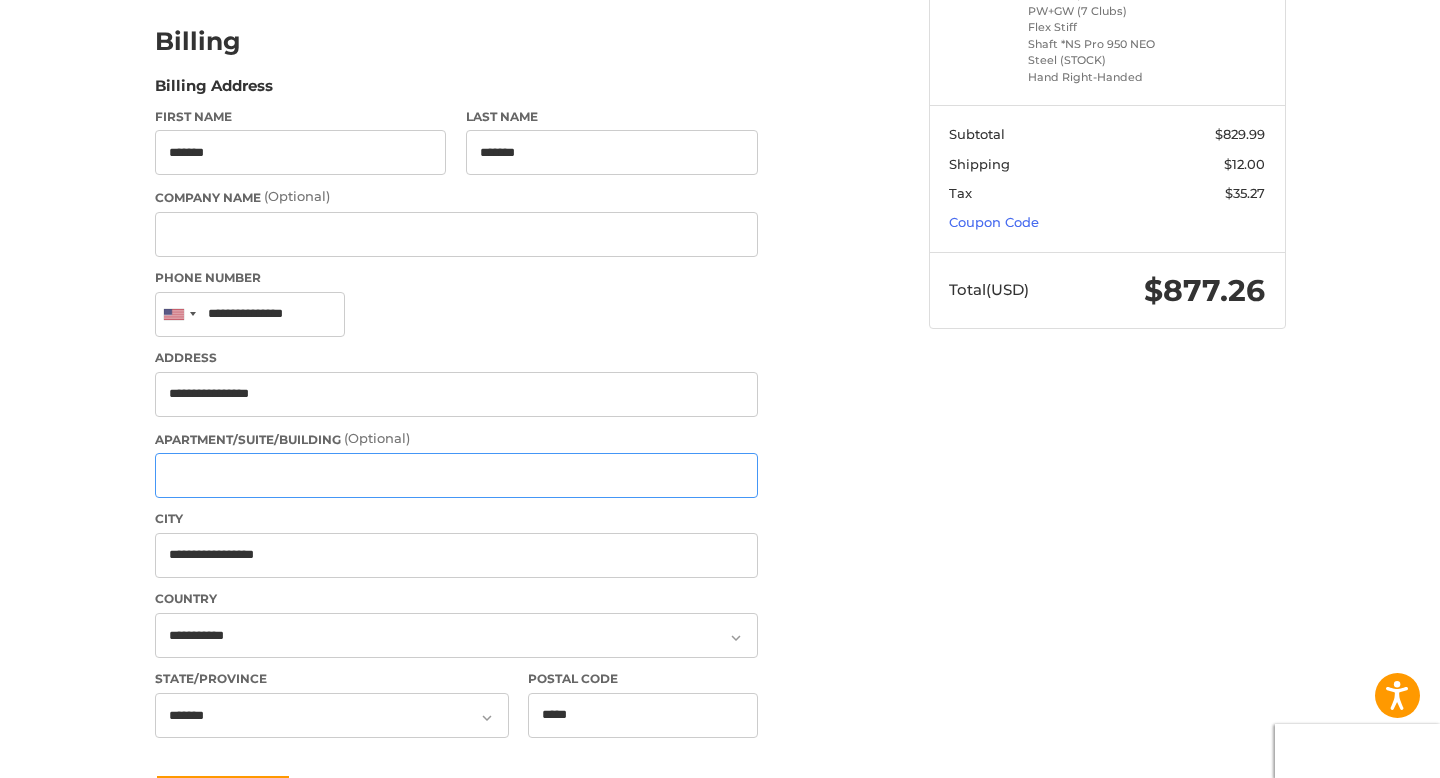 type 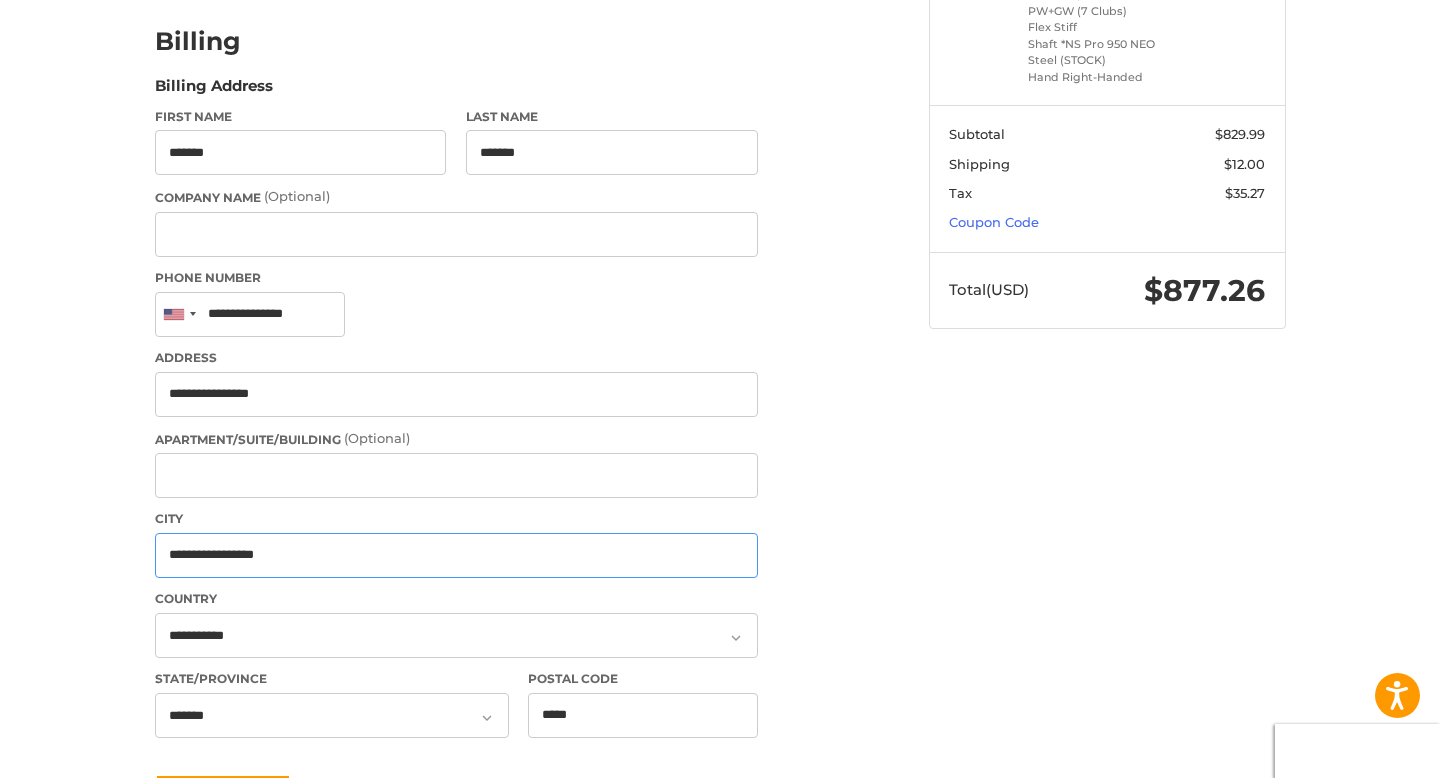 click on "**********" at bounding box center (456, 555) 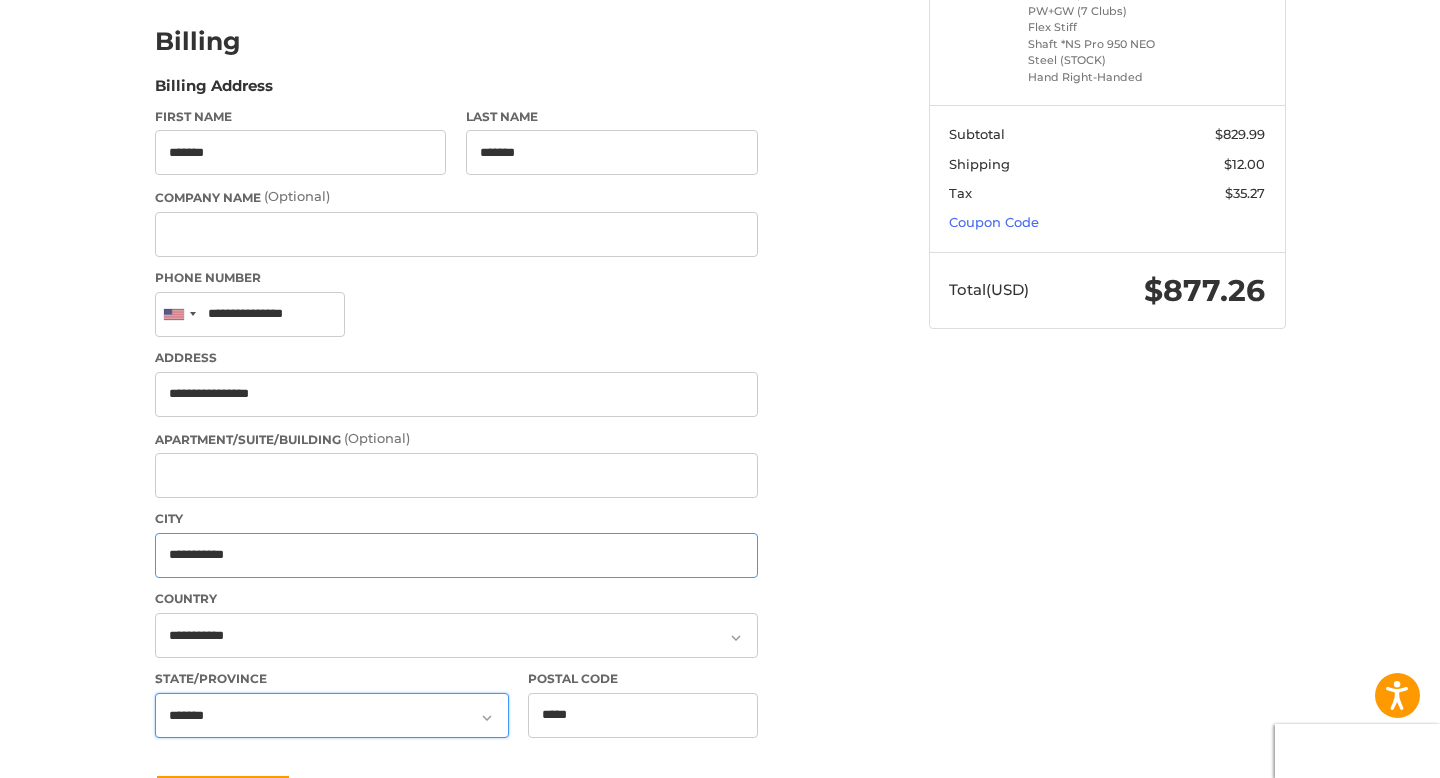 type on "**********" 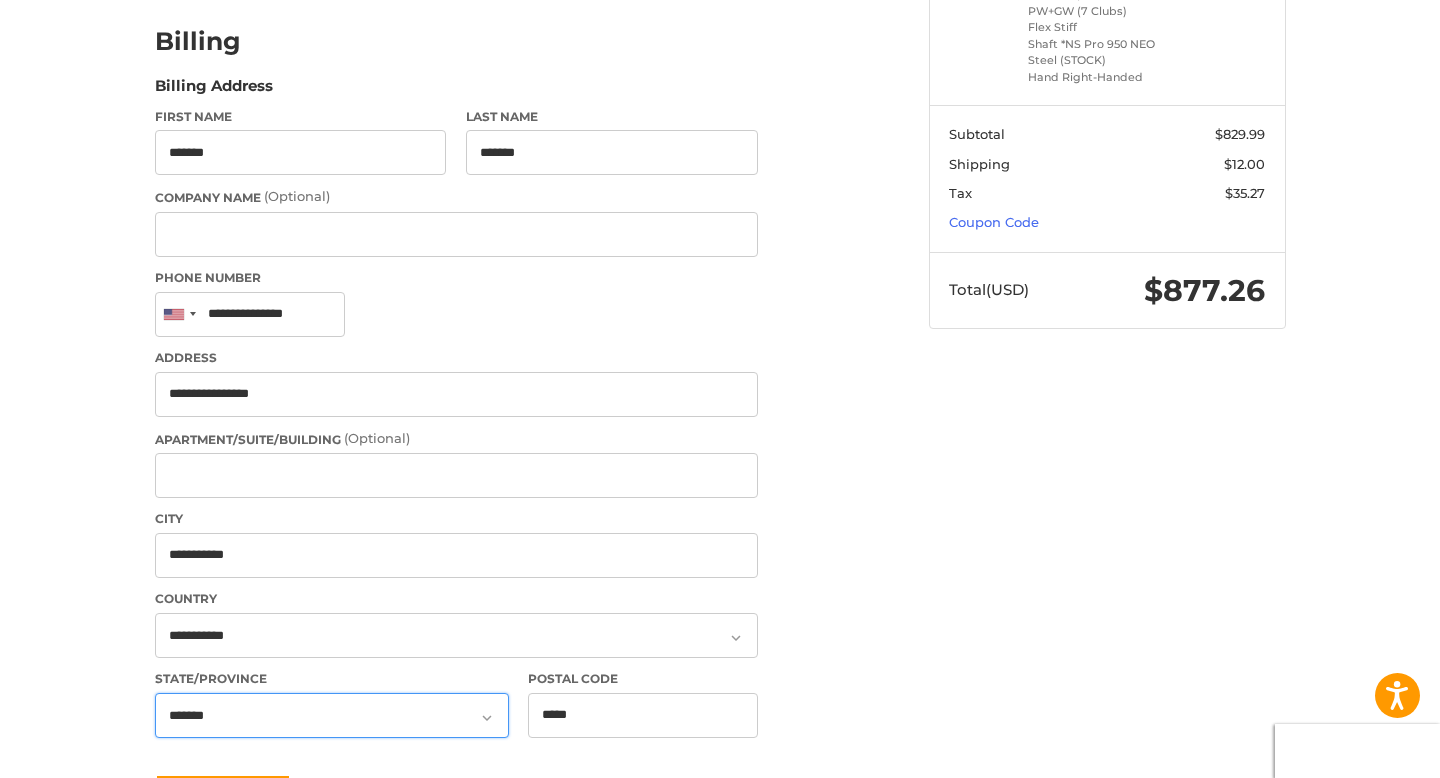 click on "**********" at bounding box center [332, 715] 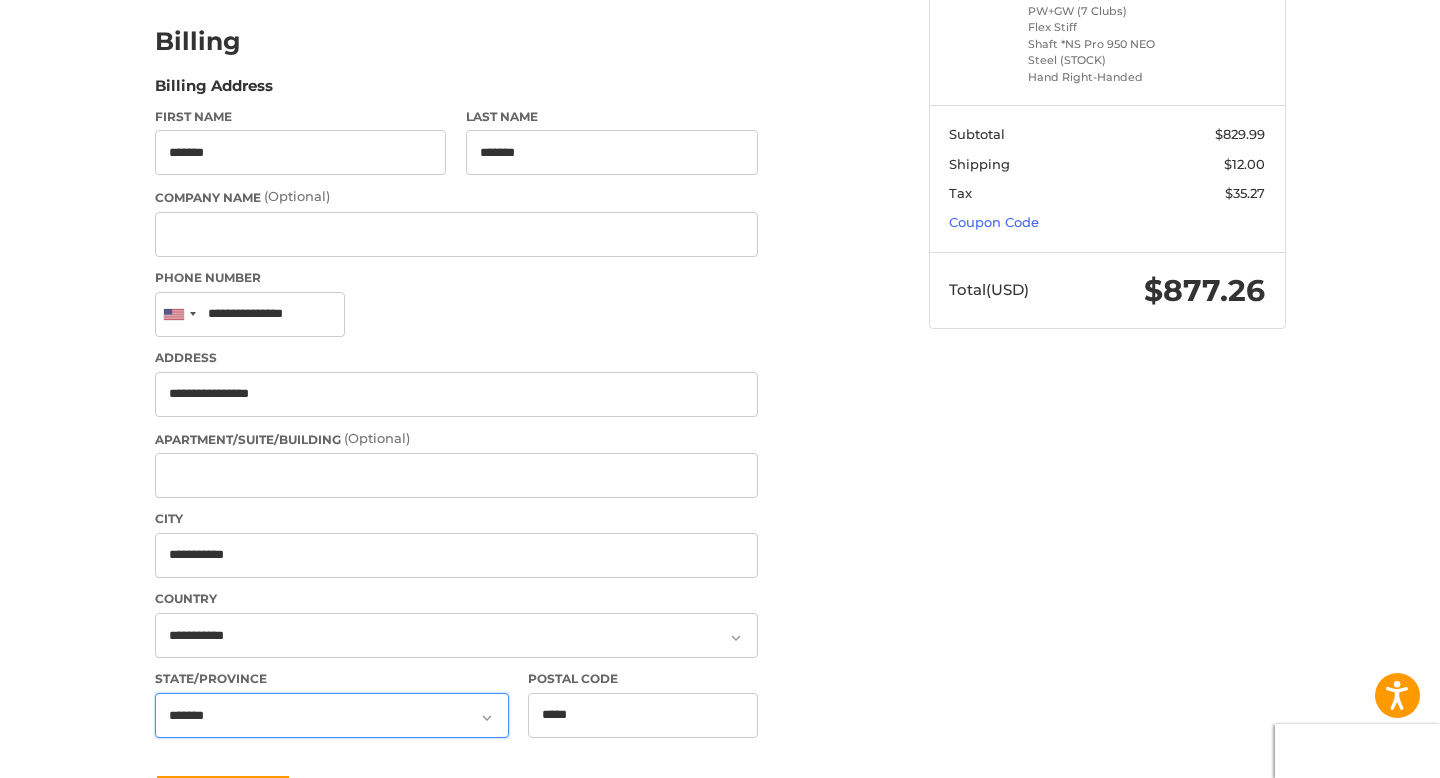 select on "**" 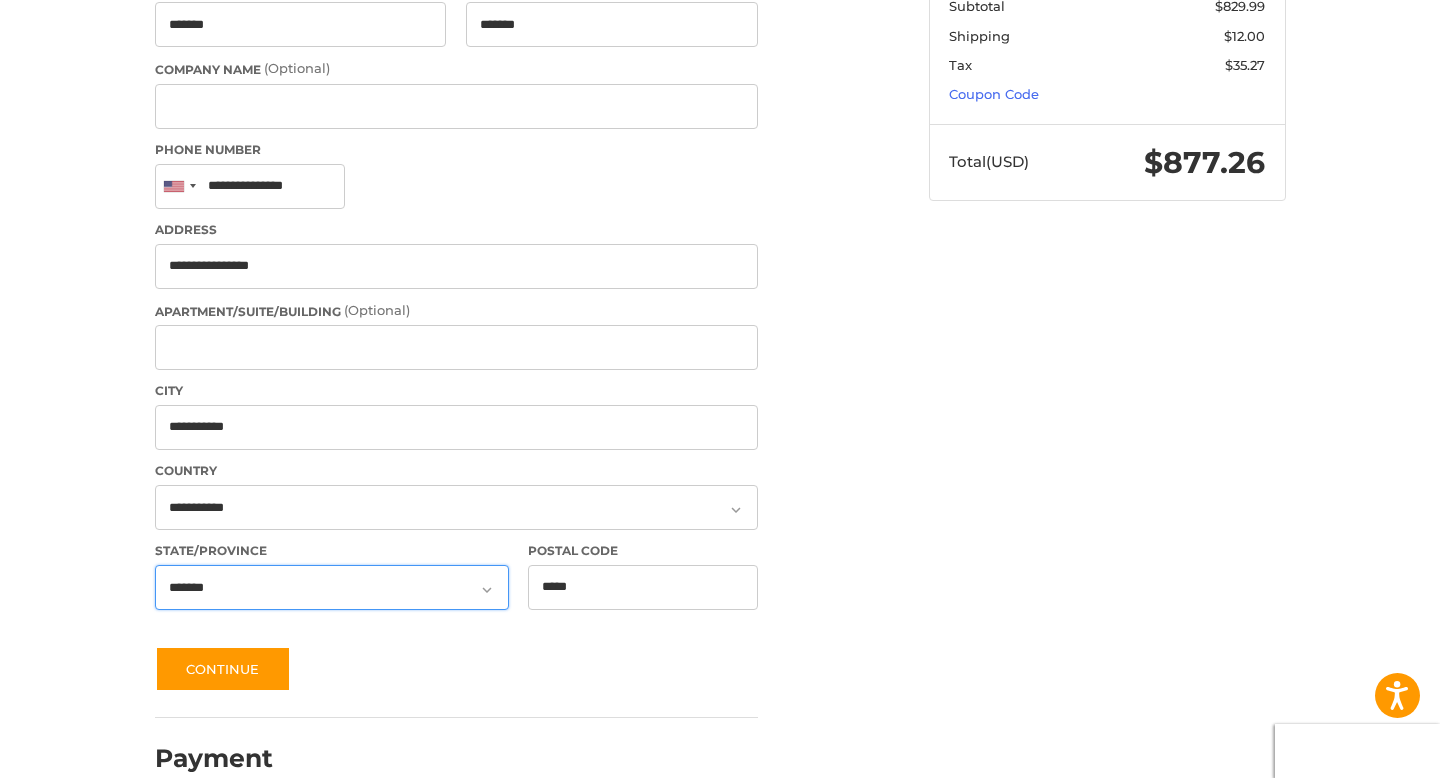 scroll, scrollTop: 543, scrollLeft: 0, axis: vertical 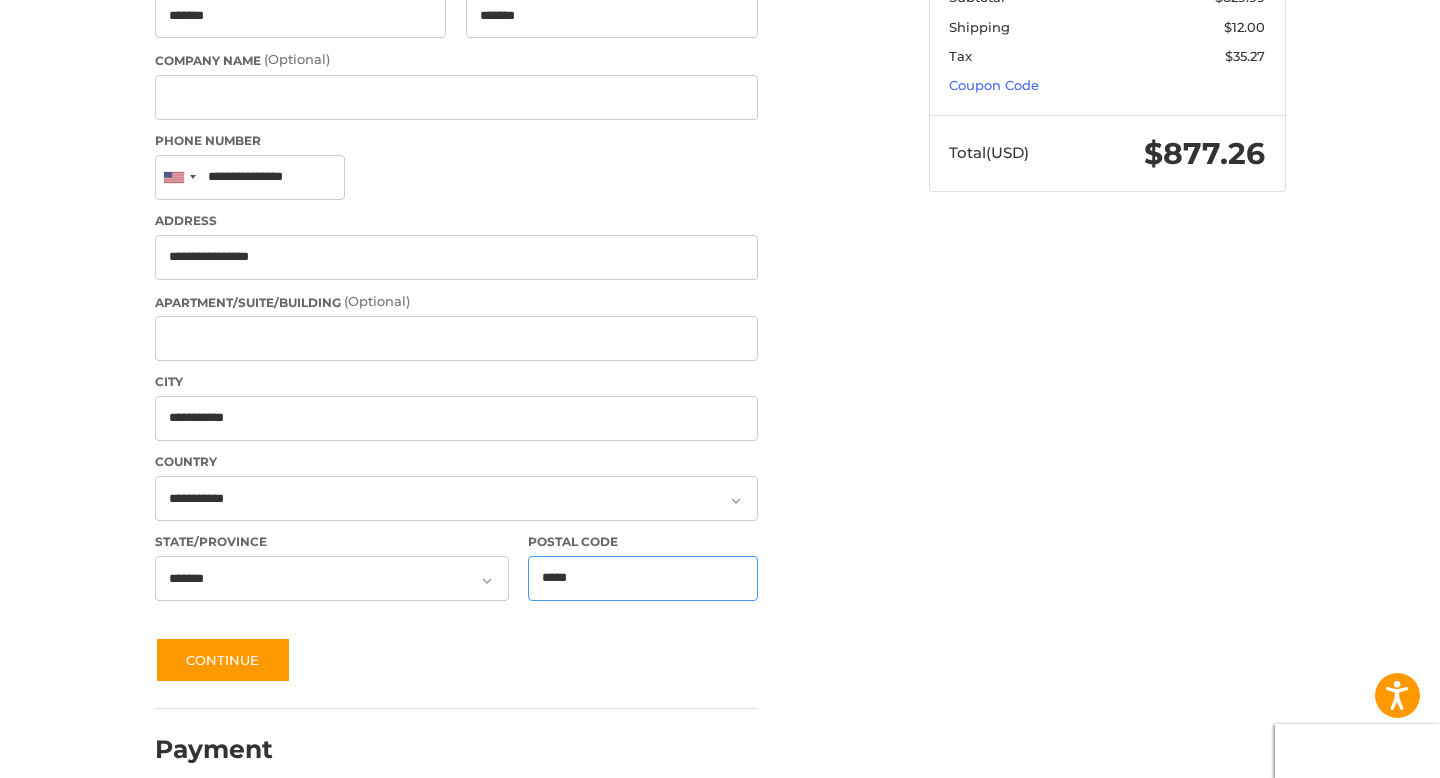 click on "*****" at bounding box center [643, 578] 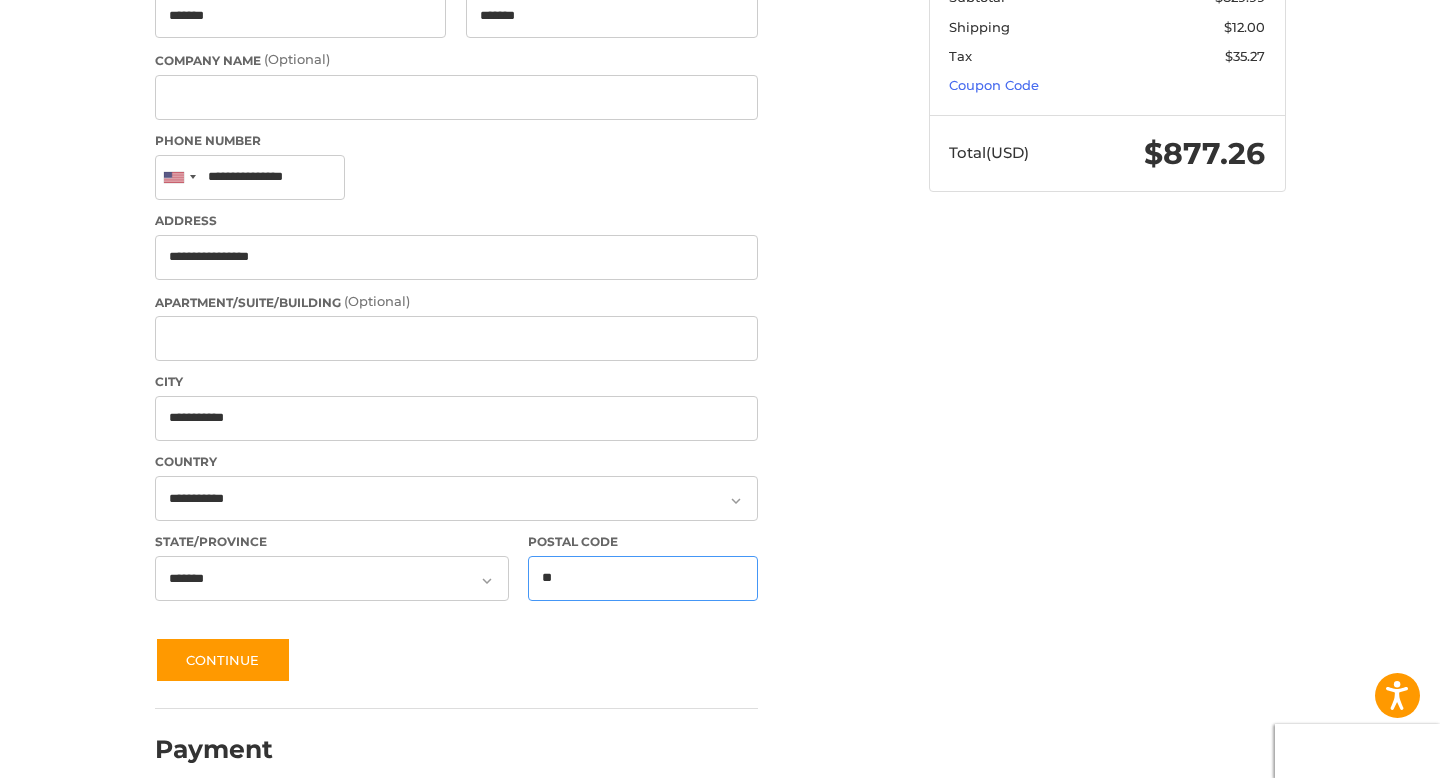 type on "*" 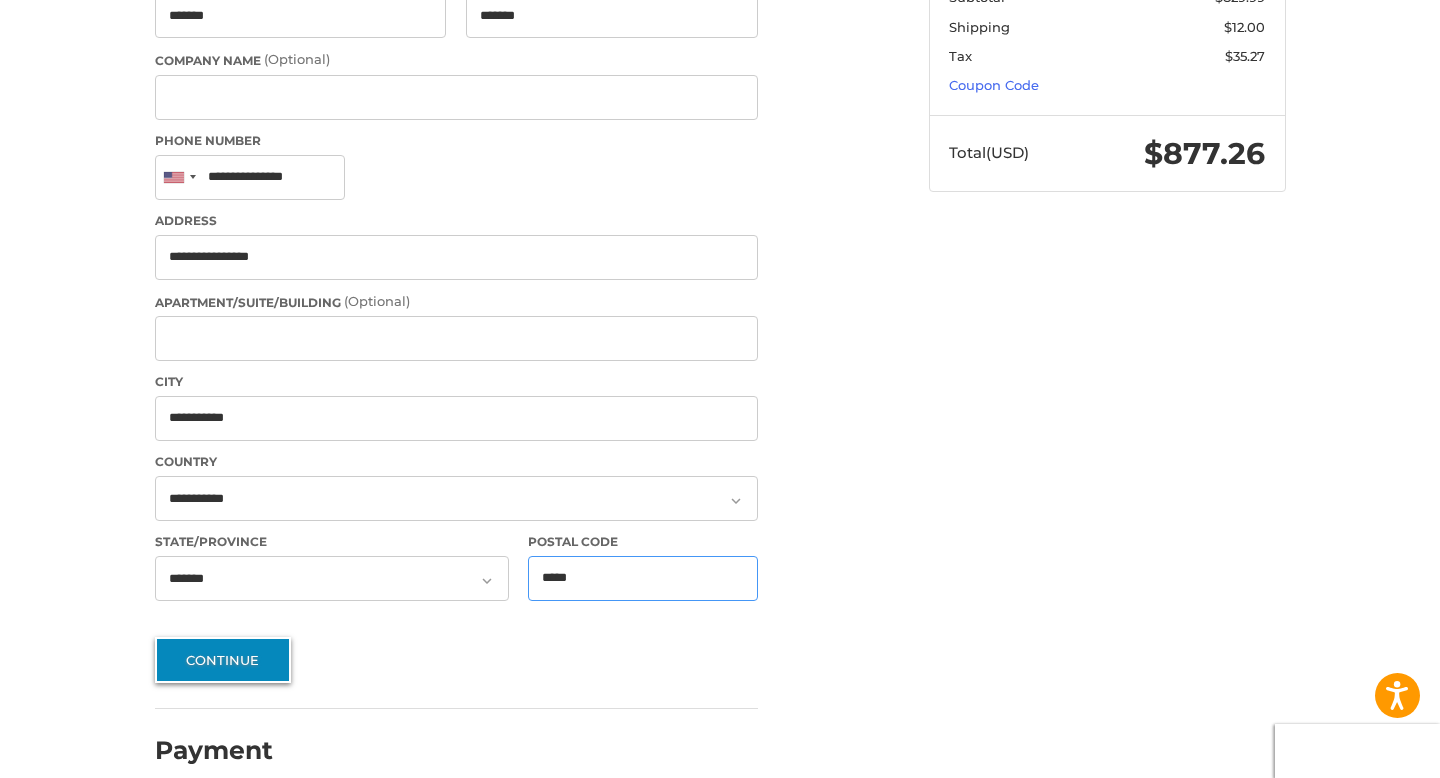 type on "*****" 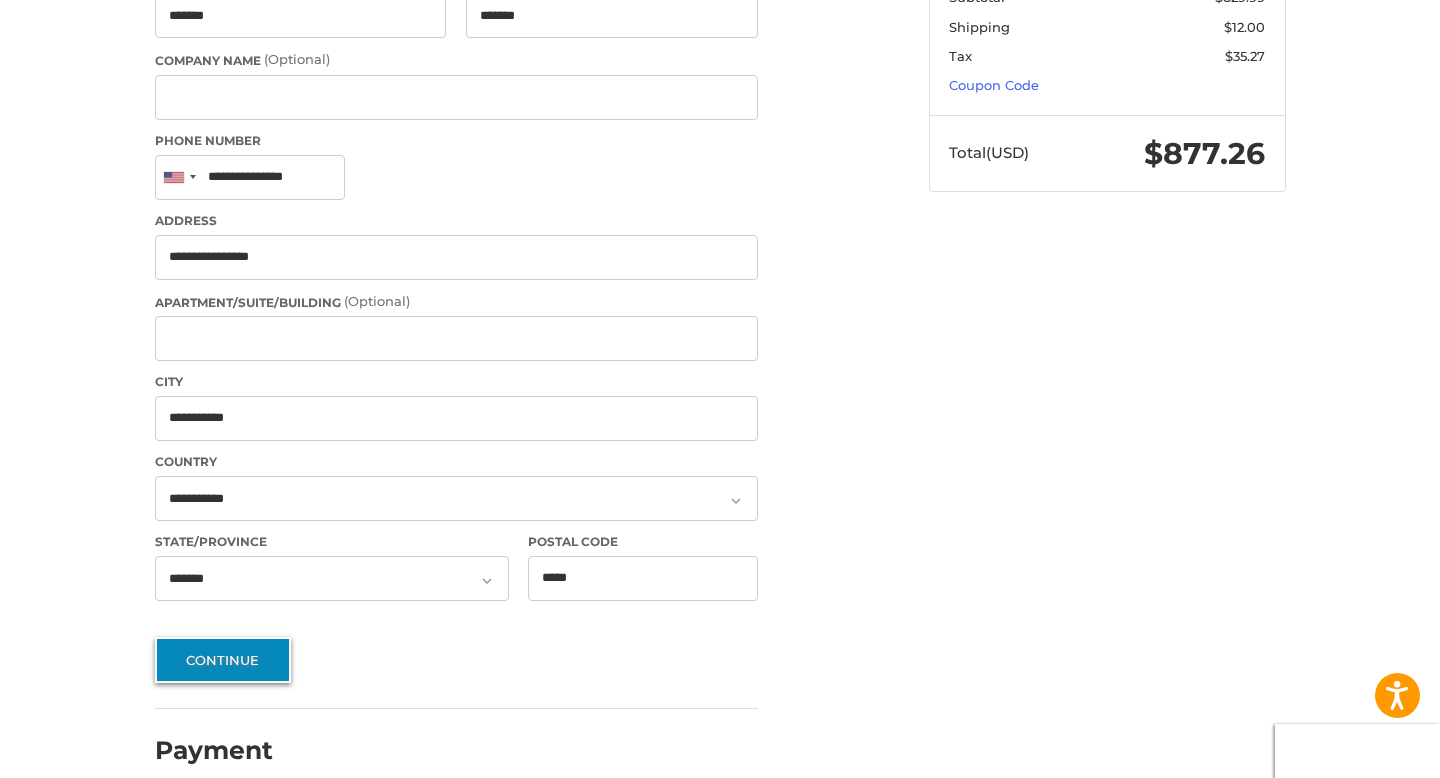 click on "Continue" at bounding box center (223, 660) 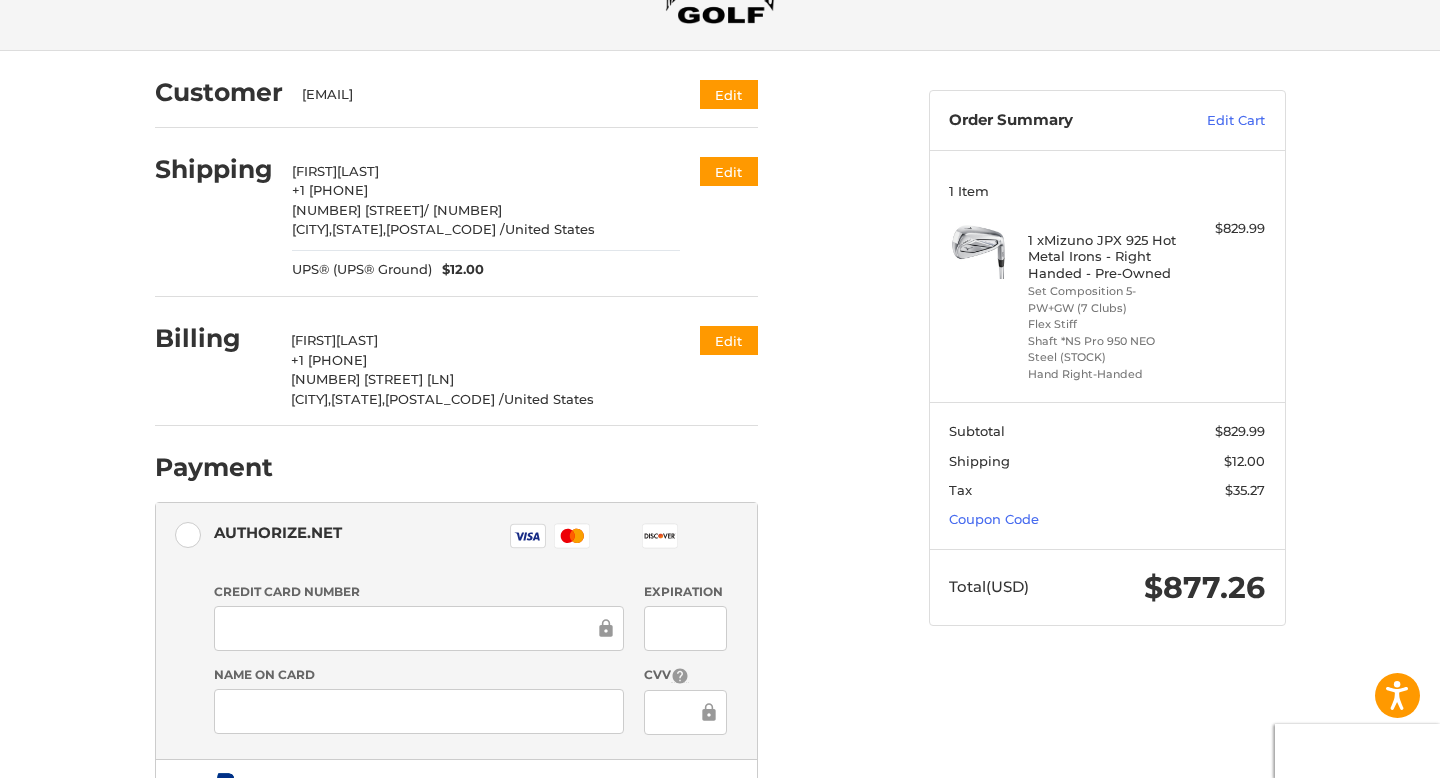 scroll, scrollTop: 461, scrollLeft: 0, axis: vertical 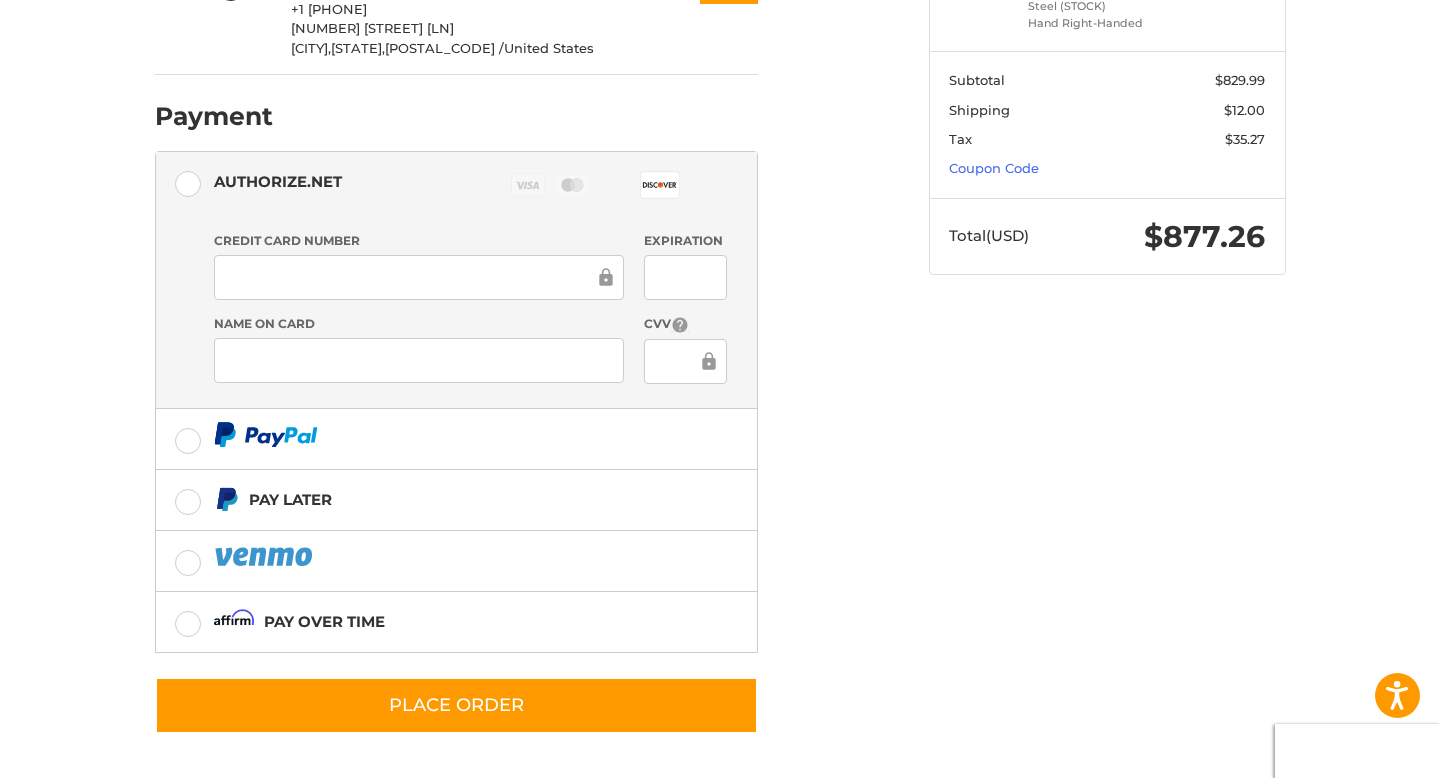 click on "Name on Card" at bounding box center [419, 350] 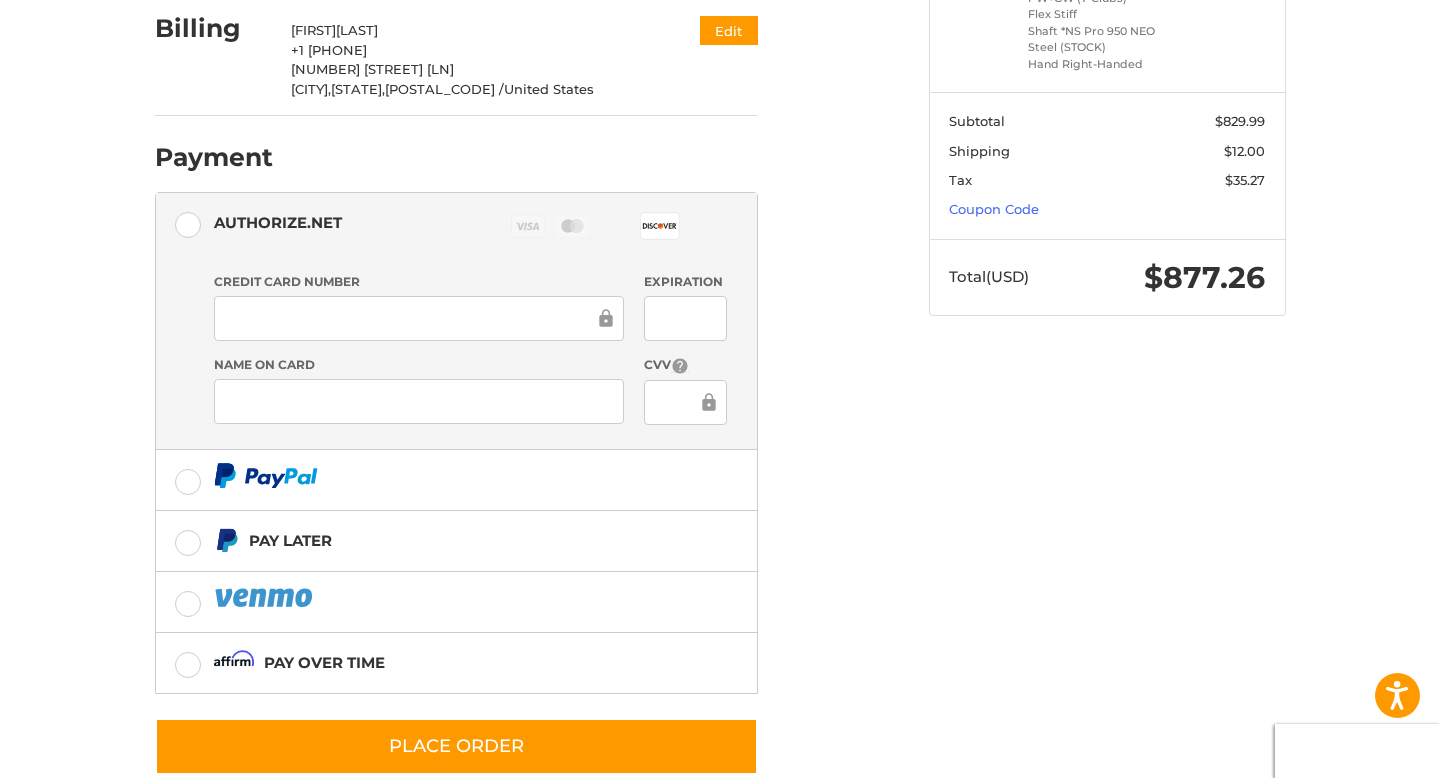 scroll, scrollTop: 461, scrollLeft: 0, axis: vertical 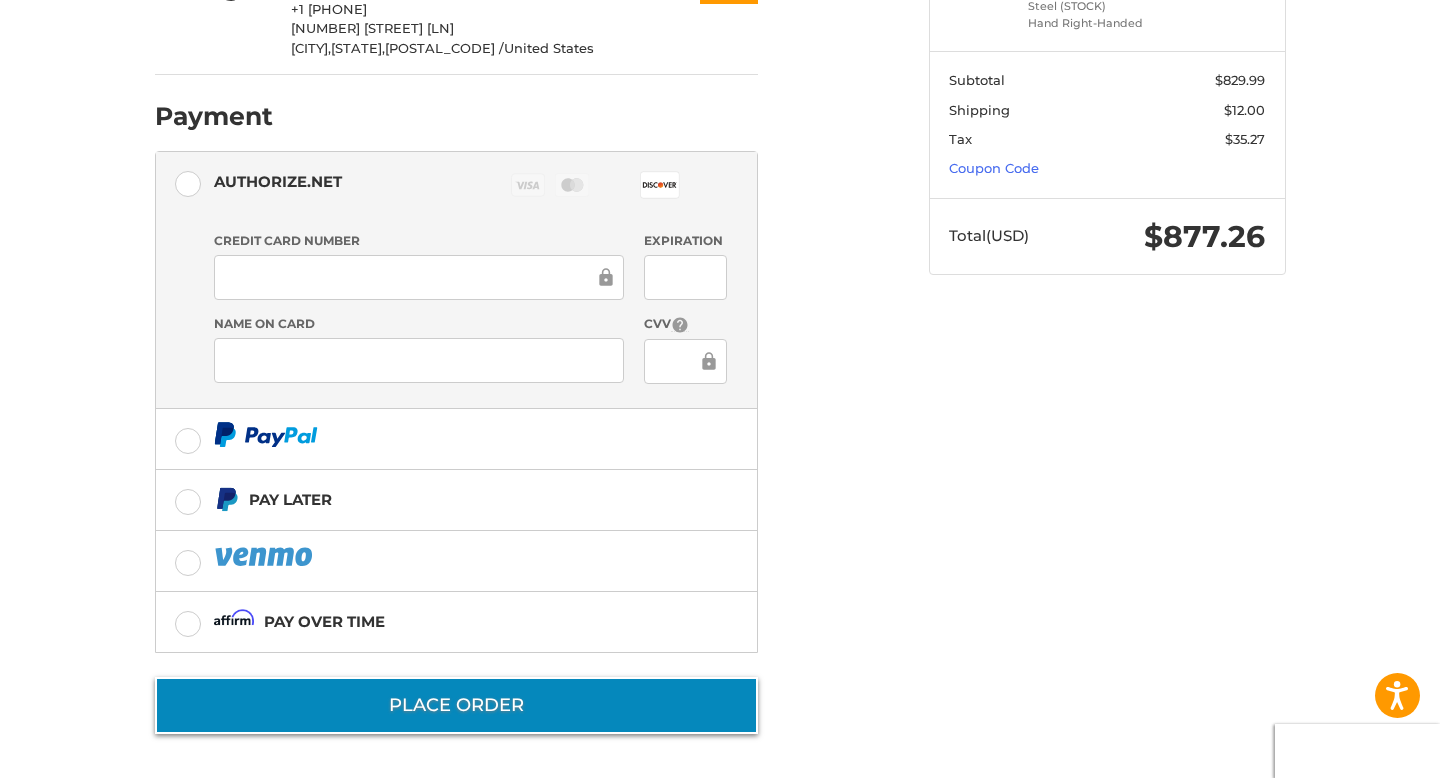 click on "Place Order" at bounding box center (456, 705) 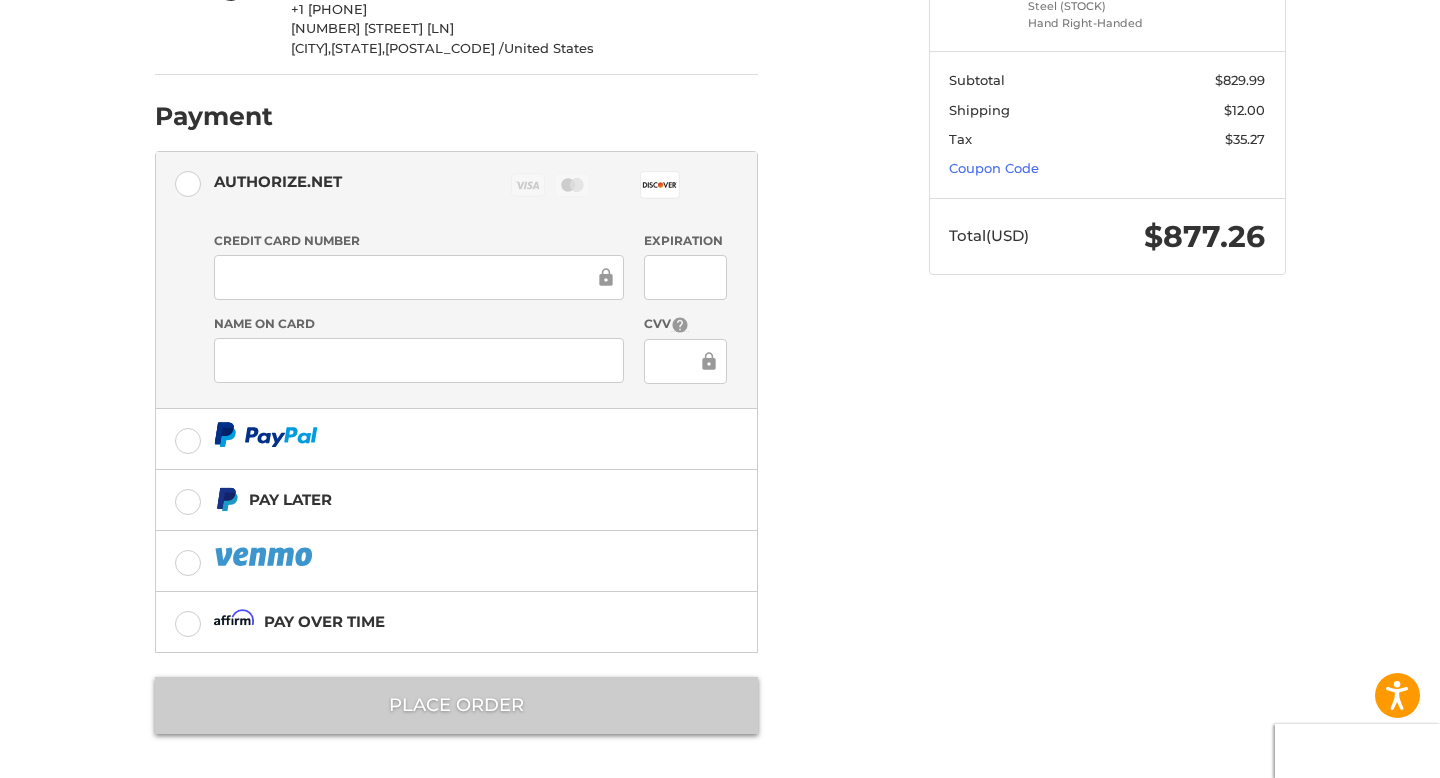 scroll, scrollTop: 0, scrollLeft: 0, axis: both 